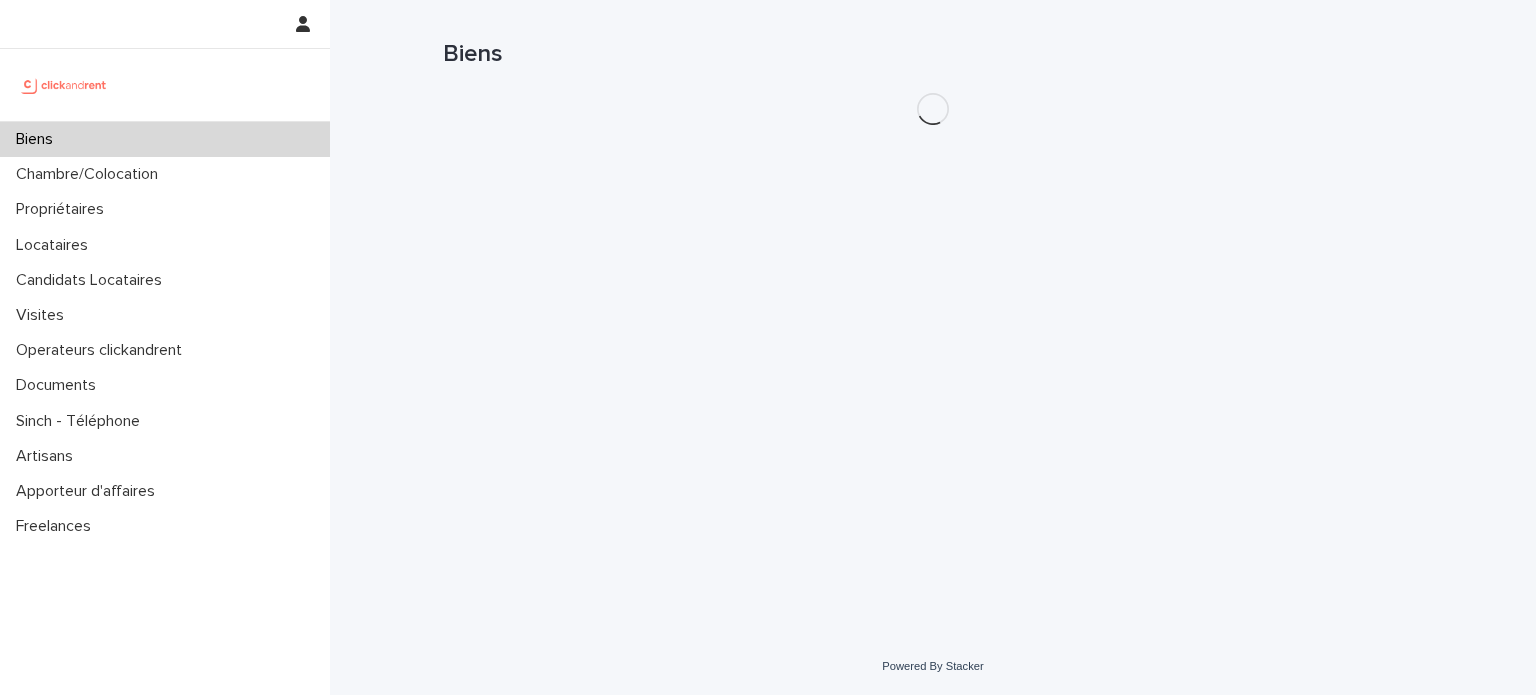 scroll, scrollTop: 0, scrollLeft: 0, axis: both 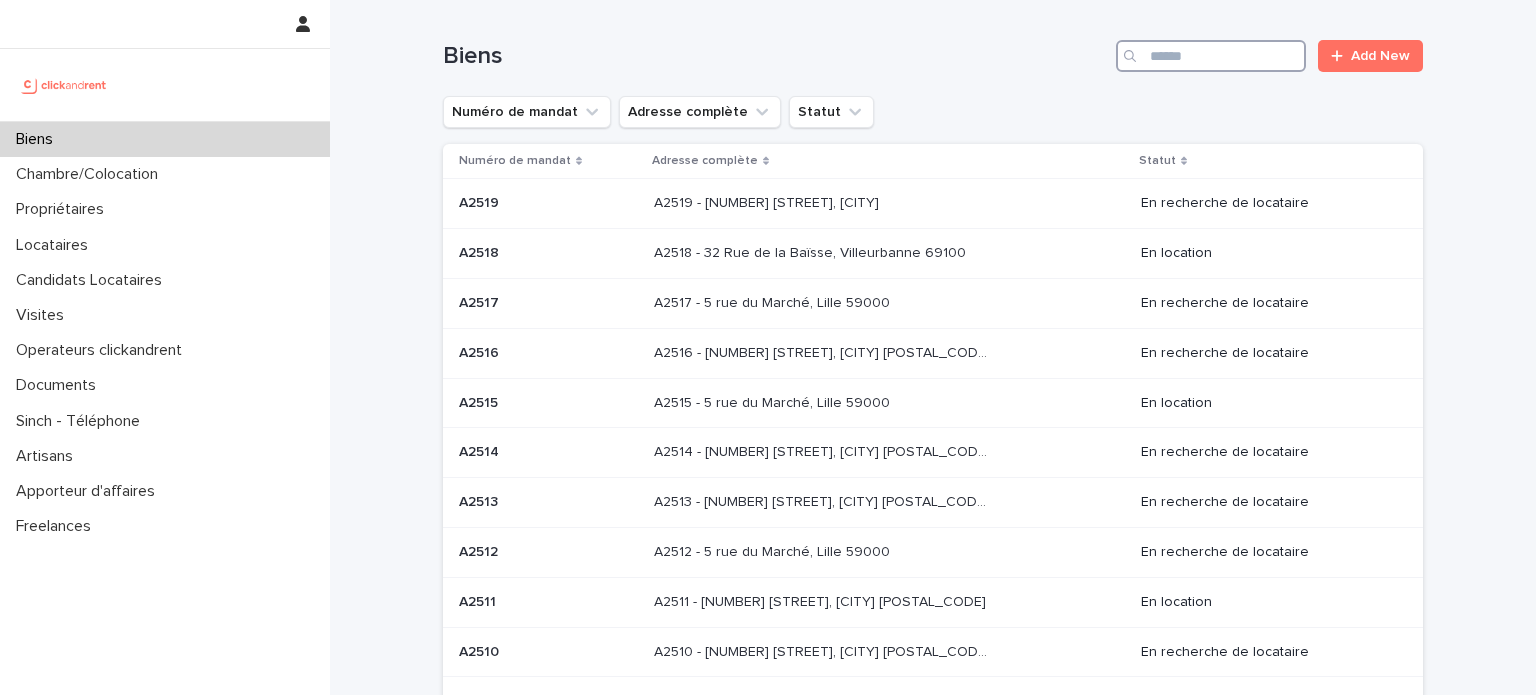 click at bounding box center (1211, 56) 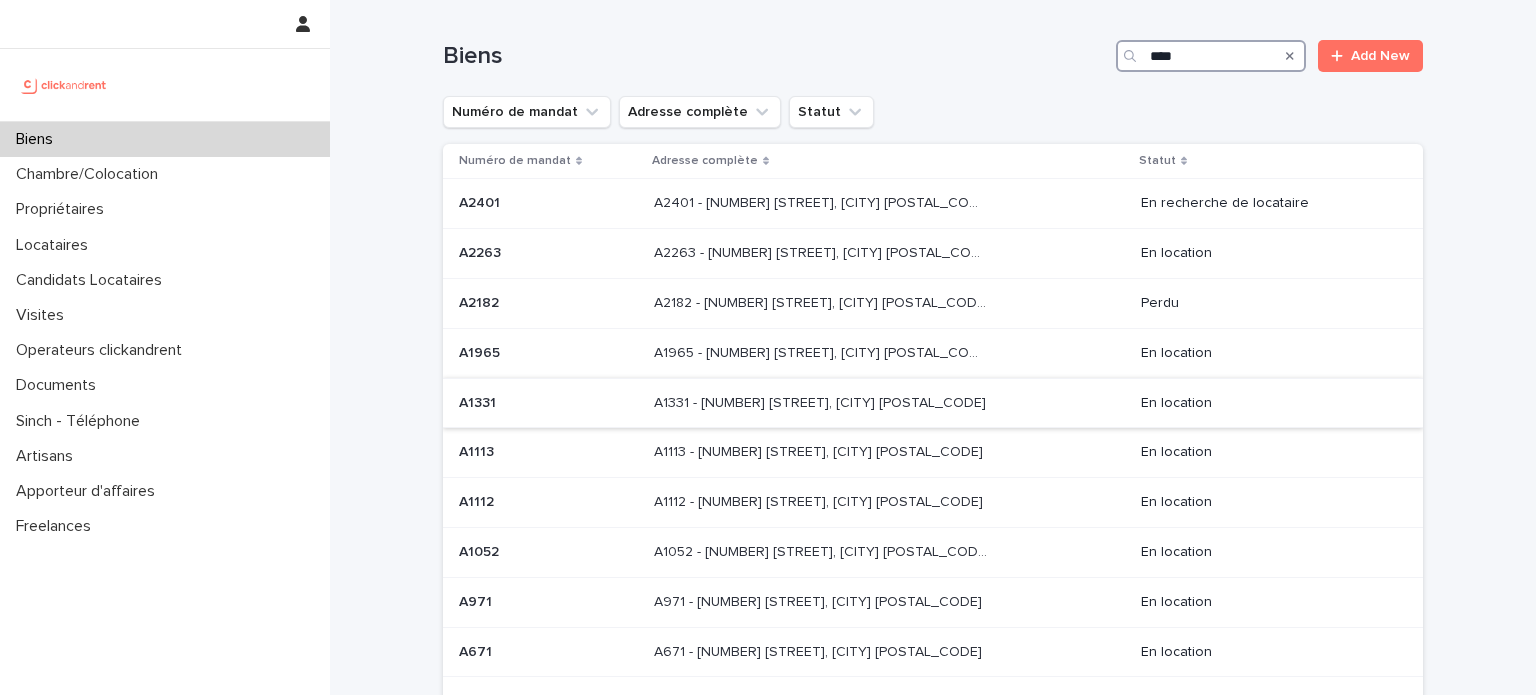 type on "****" 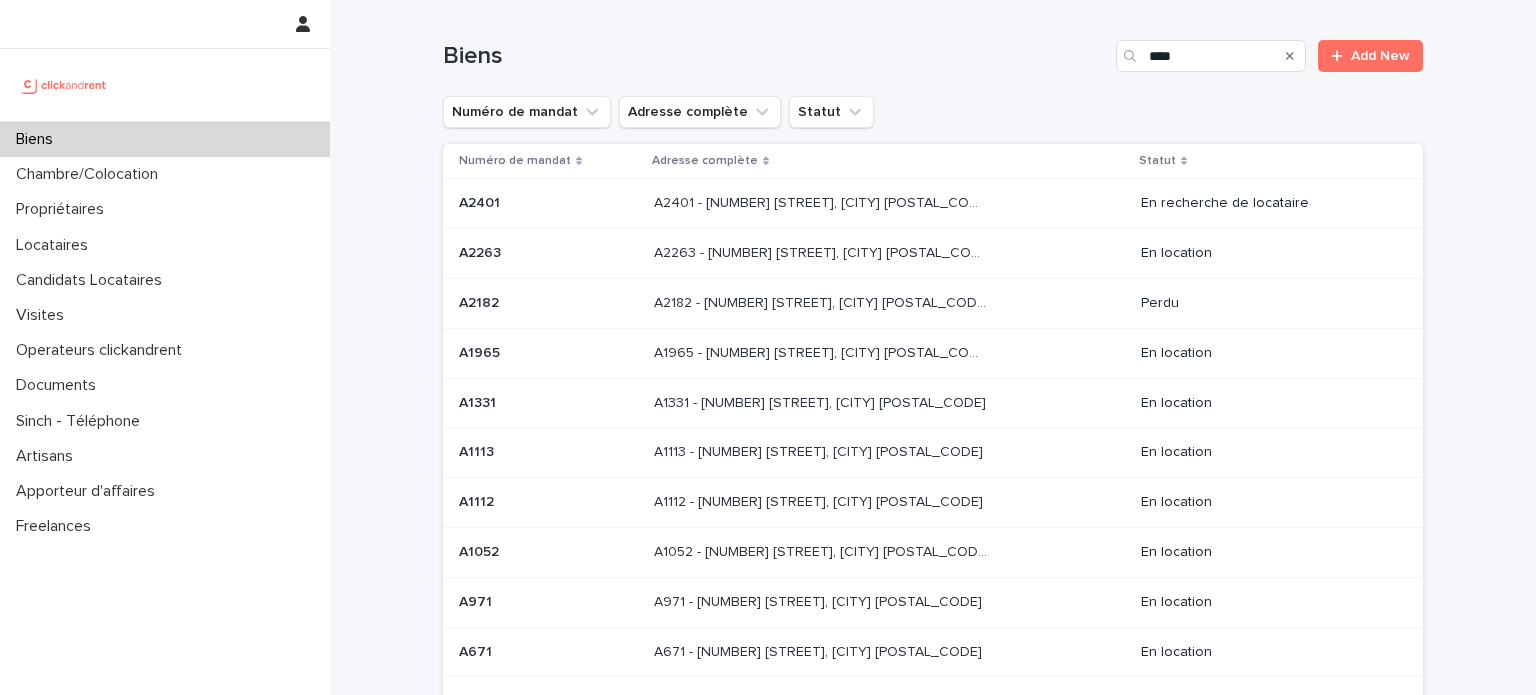 click on "A1331 - 126 Boulevard Paul Vaillant Couturier,  Ivry-sur-Seine 94200 A1331 - 126 Boulevard Paul Vaillant Couturier,  Ivry-sur-Seine 94200" at bounding box center (889, 403) 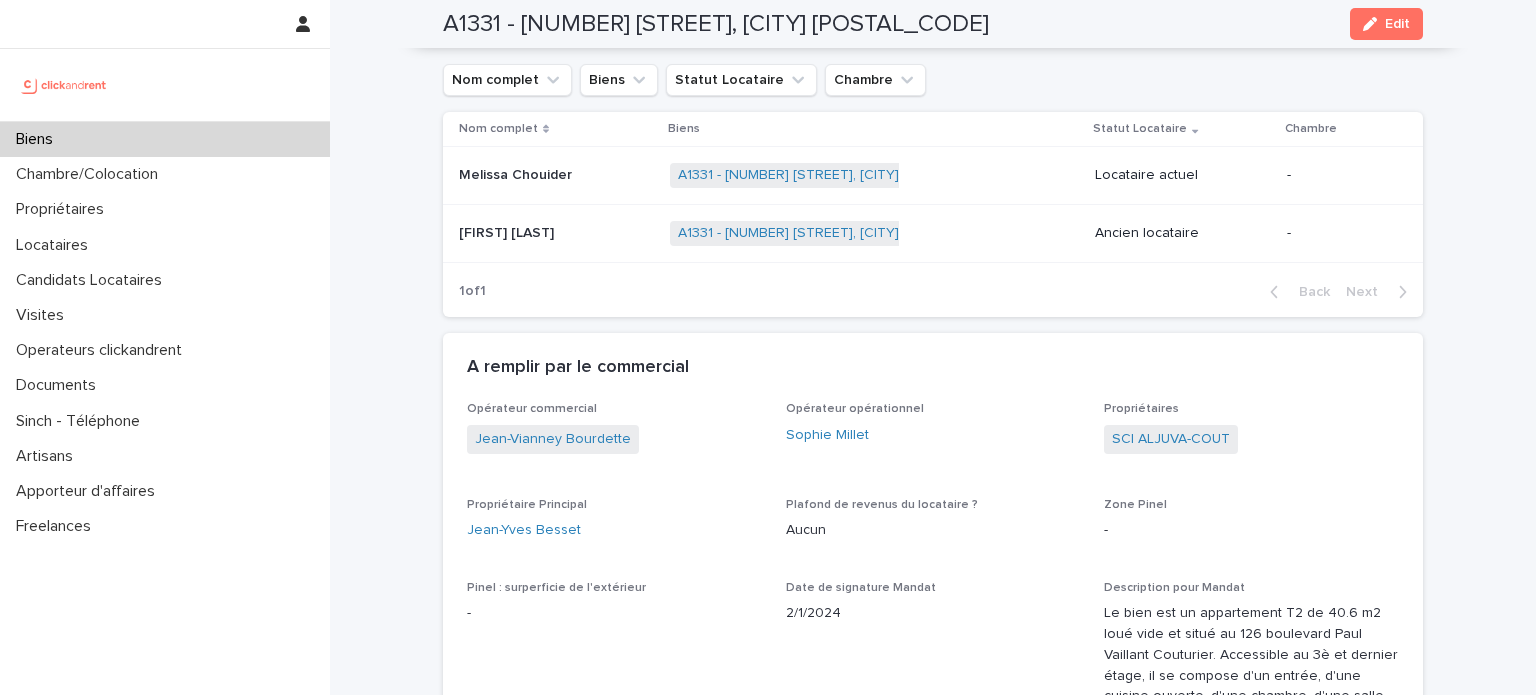 scroll, scrollTop: 943, scrollLeft: 0, axis: vertical 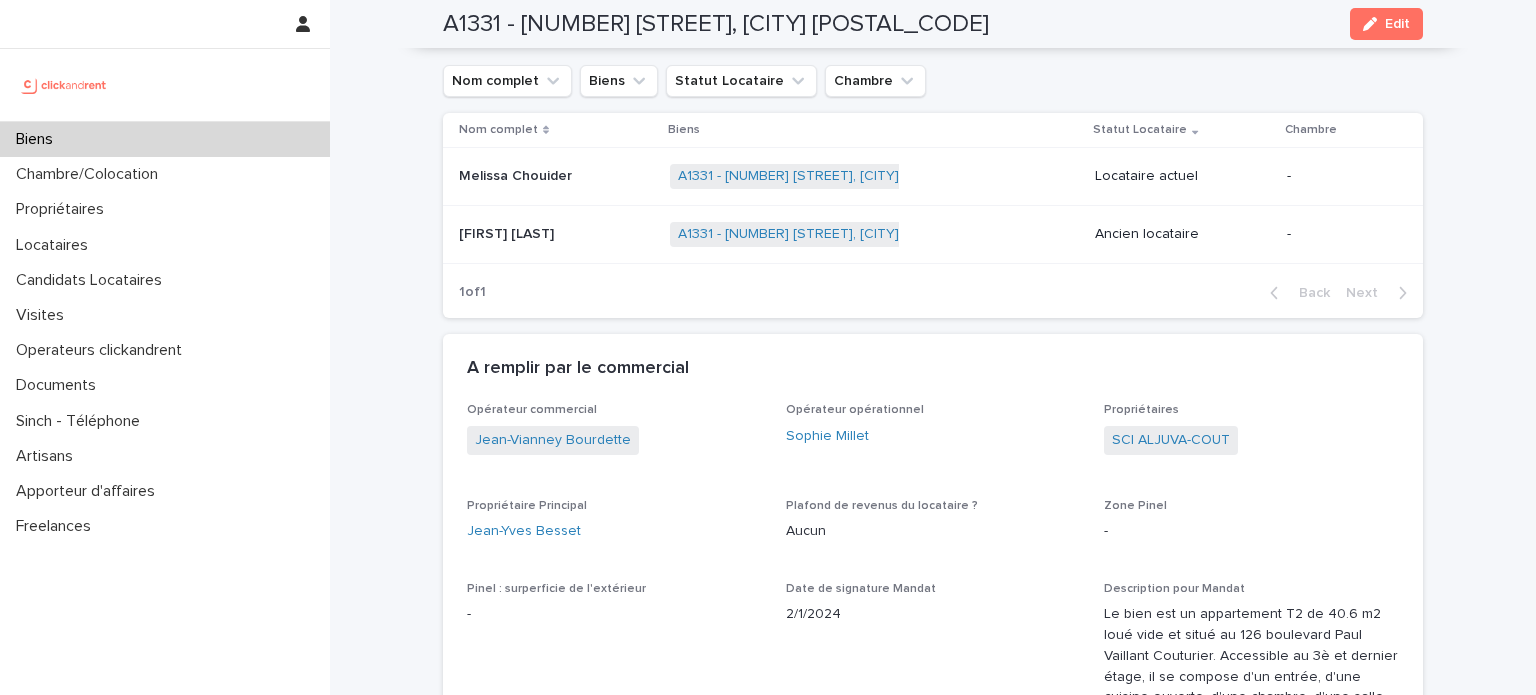 click on "A1331 - 126 Boulevard Paul Vaillant Couturier,  Ivry-sur-Seine 94200   + 0" at bounding box center (874, 176) 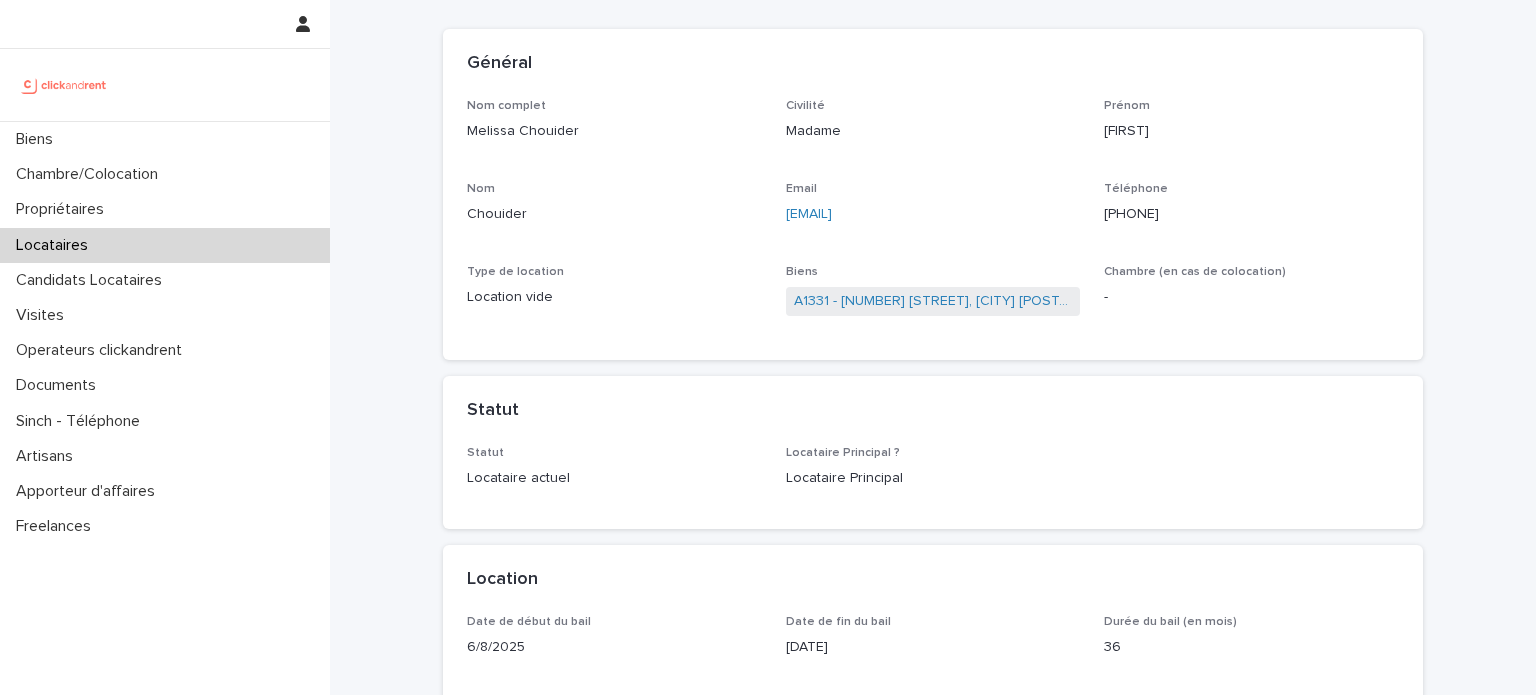 scroll, scrollTop: 0, scrollLeft: 0, axis: both 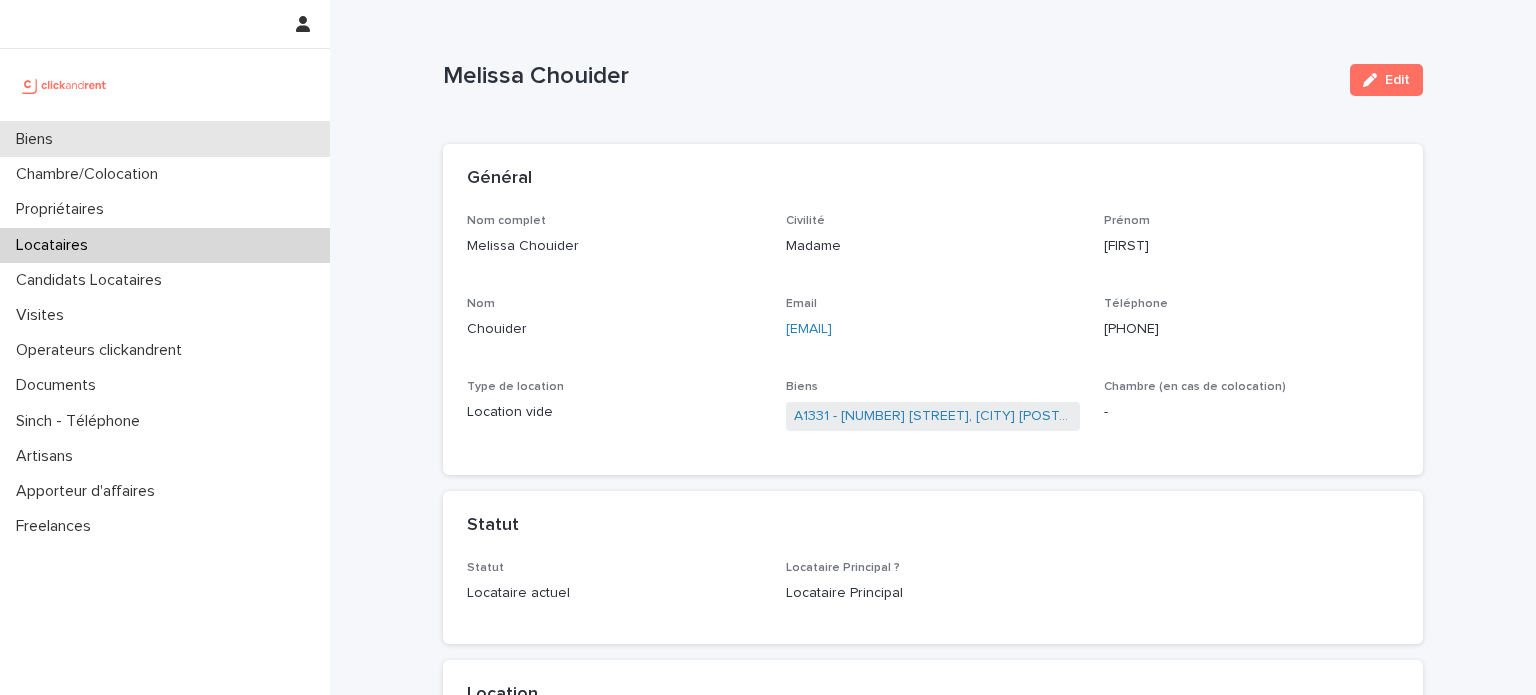 click on "Biens" at bounding box center [165, 139] 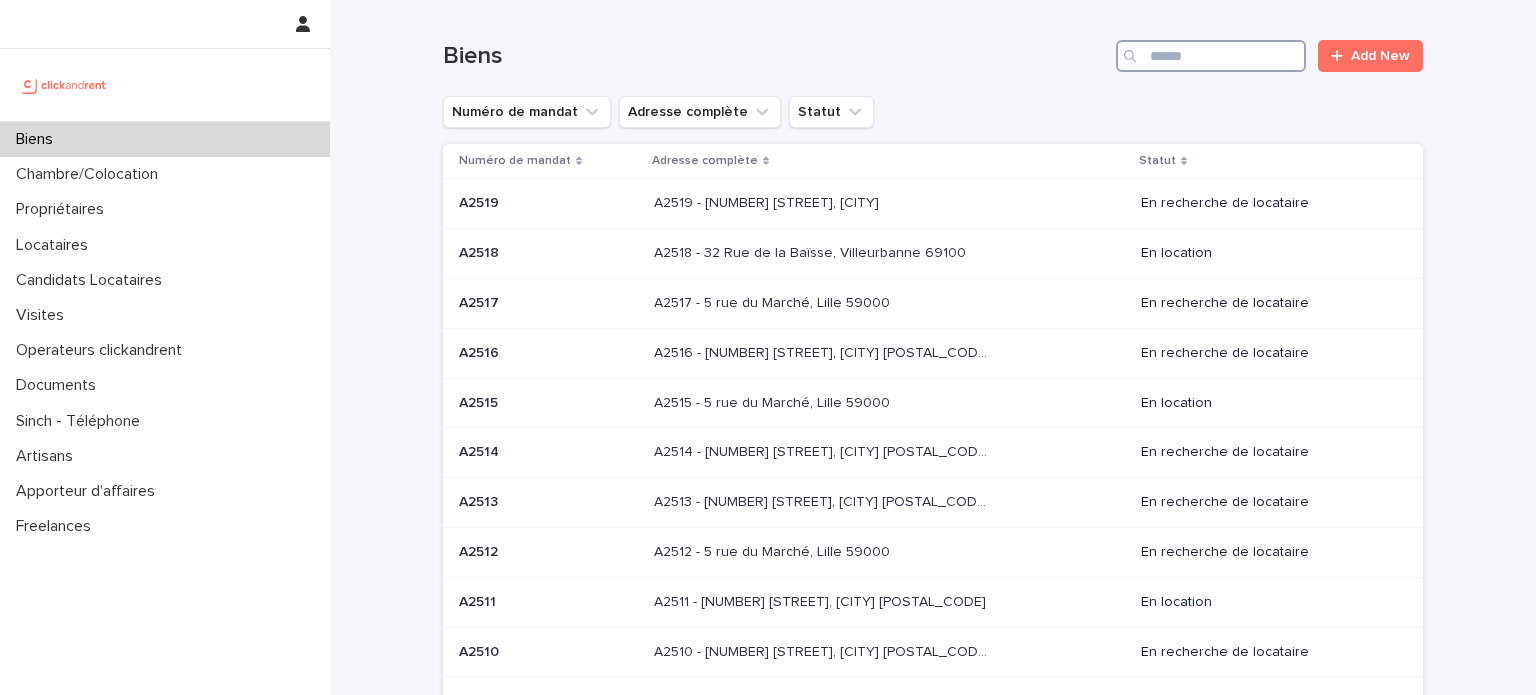 click at bounding box center (1211, 56) 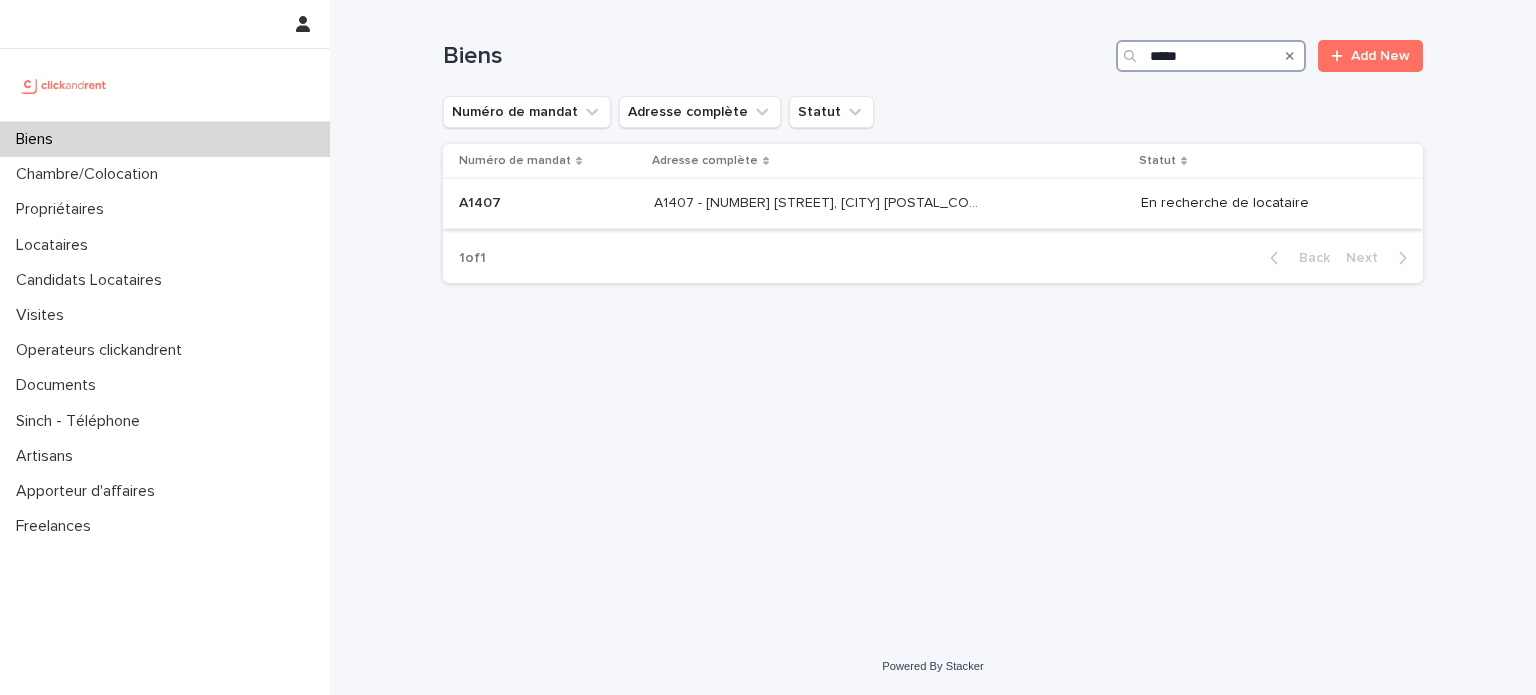 type on "*****" 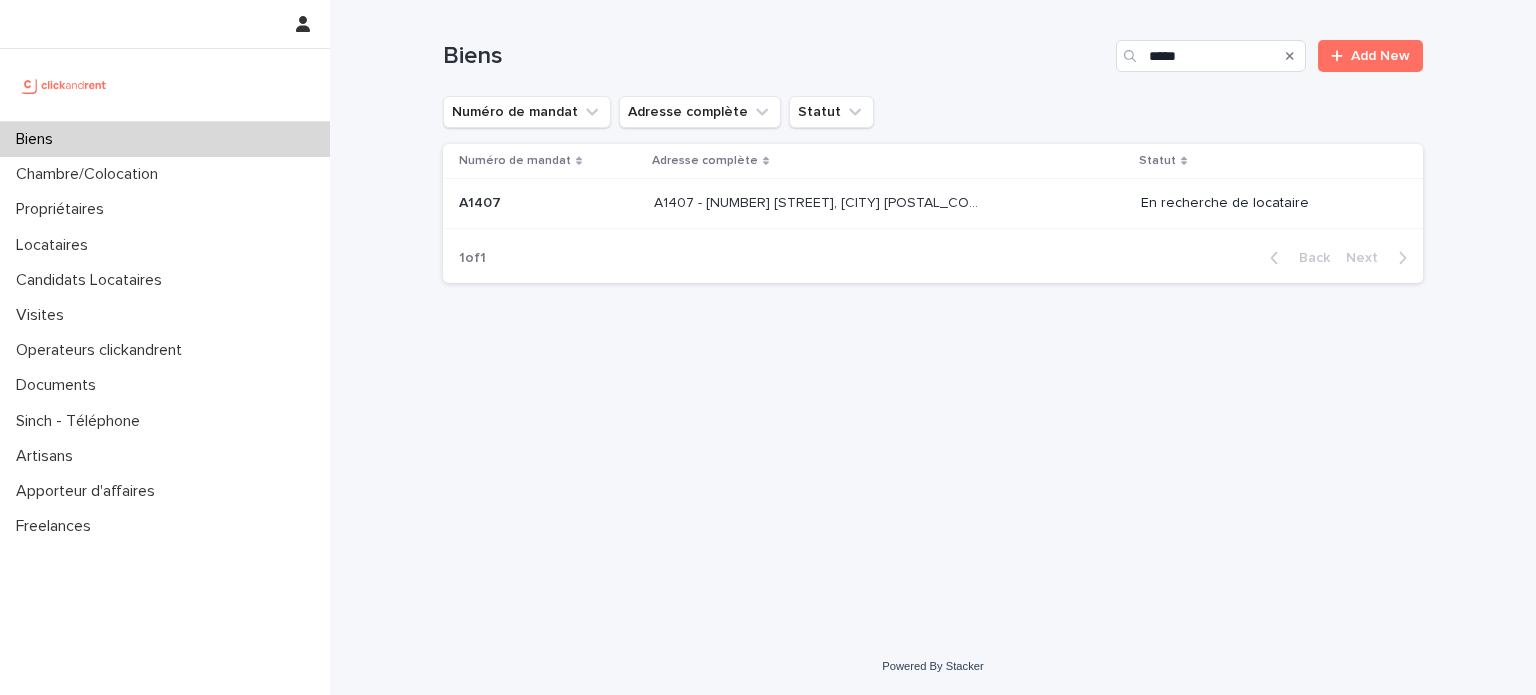 click on "A1407 - 15 Rue du Docteur Fillioux,  Villiers-sur-Marne 94350 A1407 - 15 Rue du Docteur Fillioux,  Villiers-sur-Marne 94350" at bounding box center [889, 204] 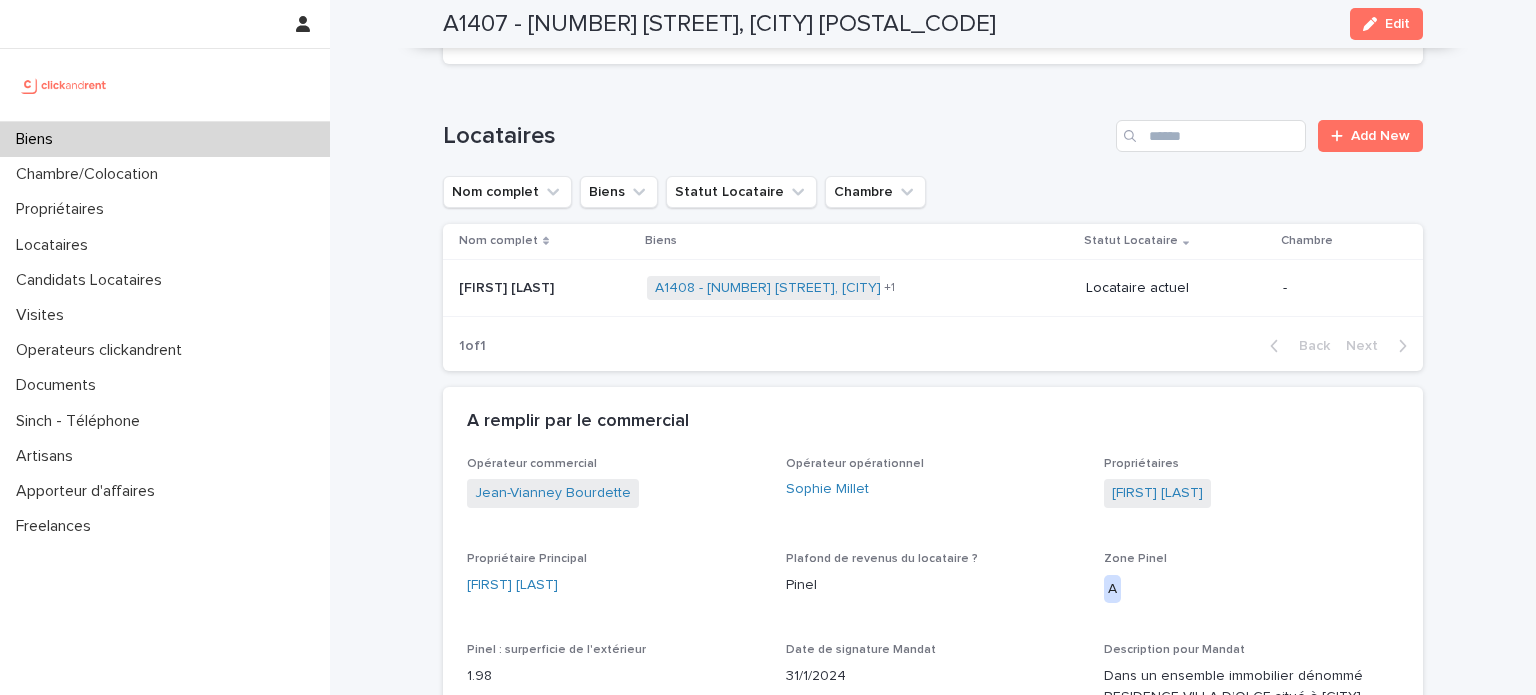 scroll, scrollTop: 892, scrollLeft: 0, axis: vertical 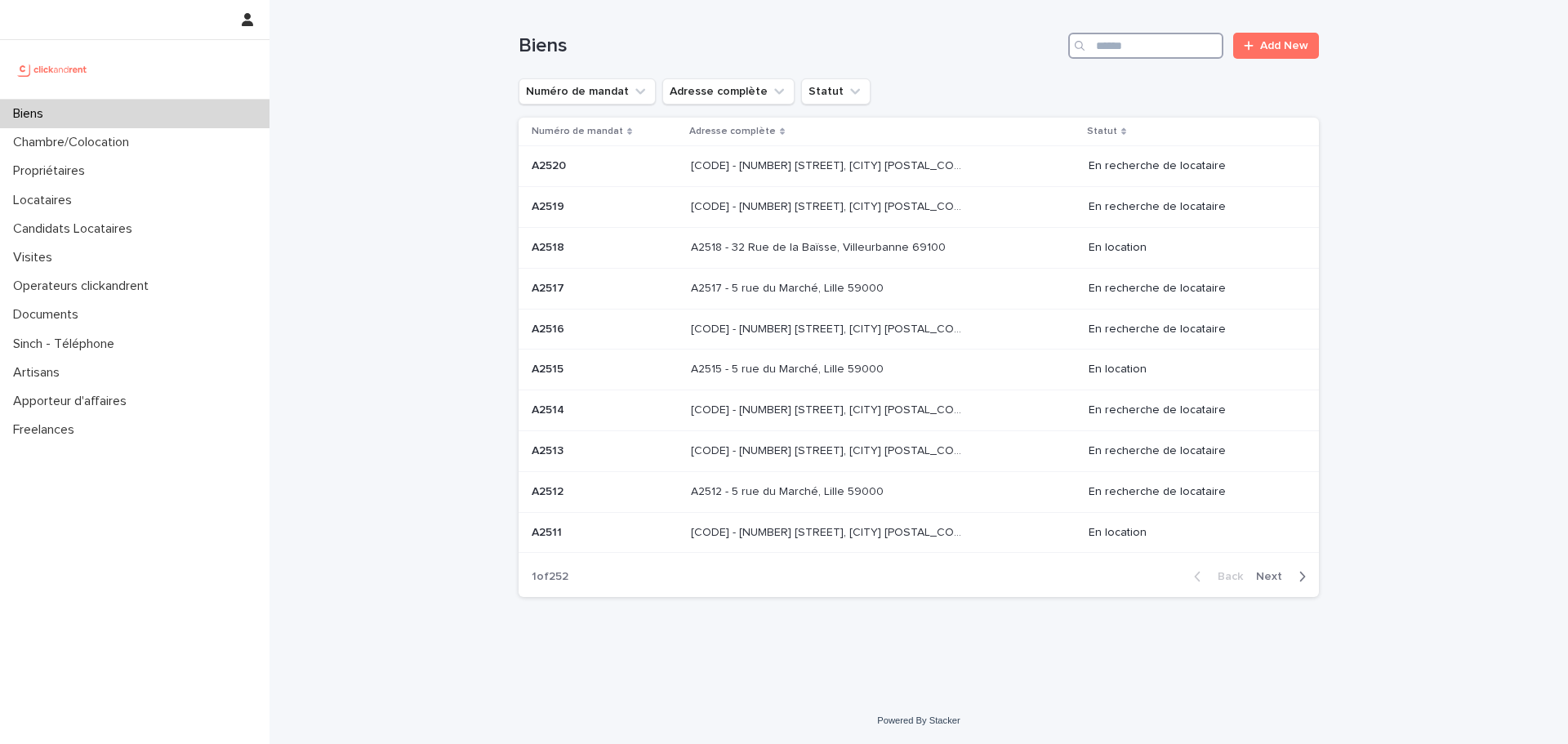 click at bounding box center [1146, 46] 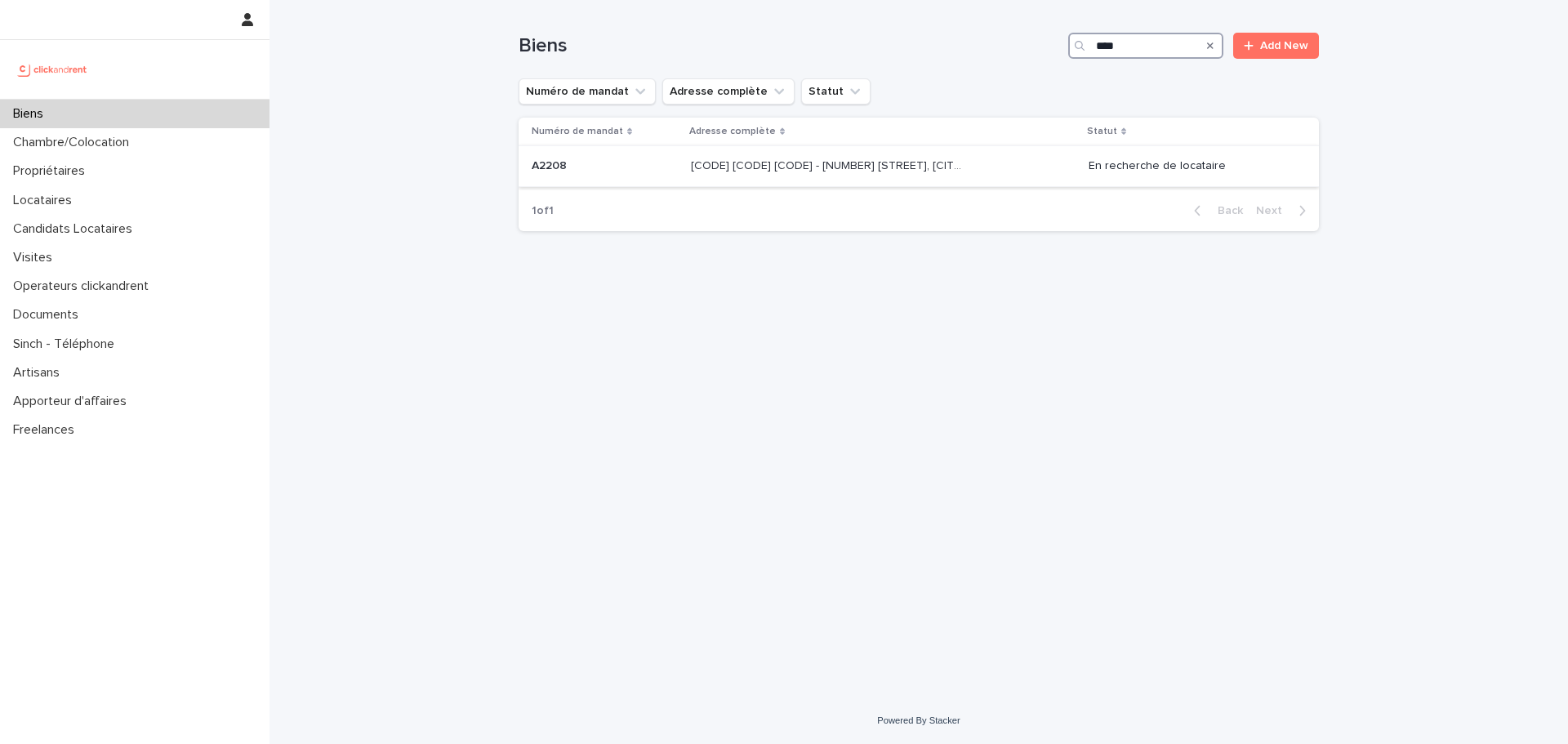type on "****" 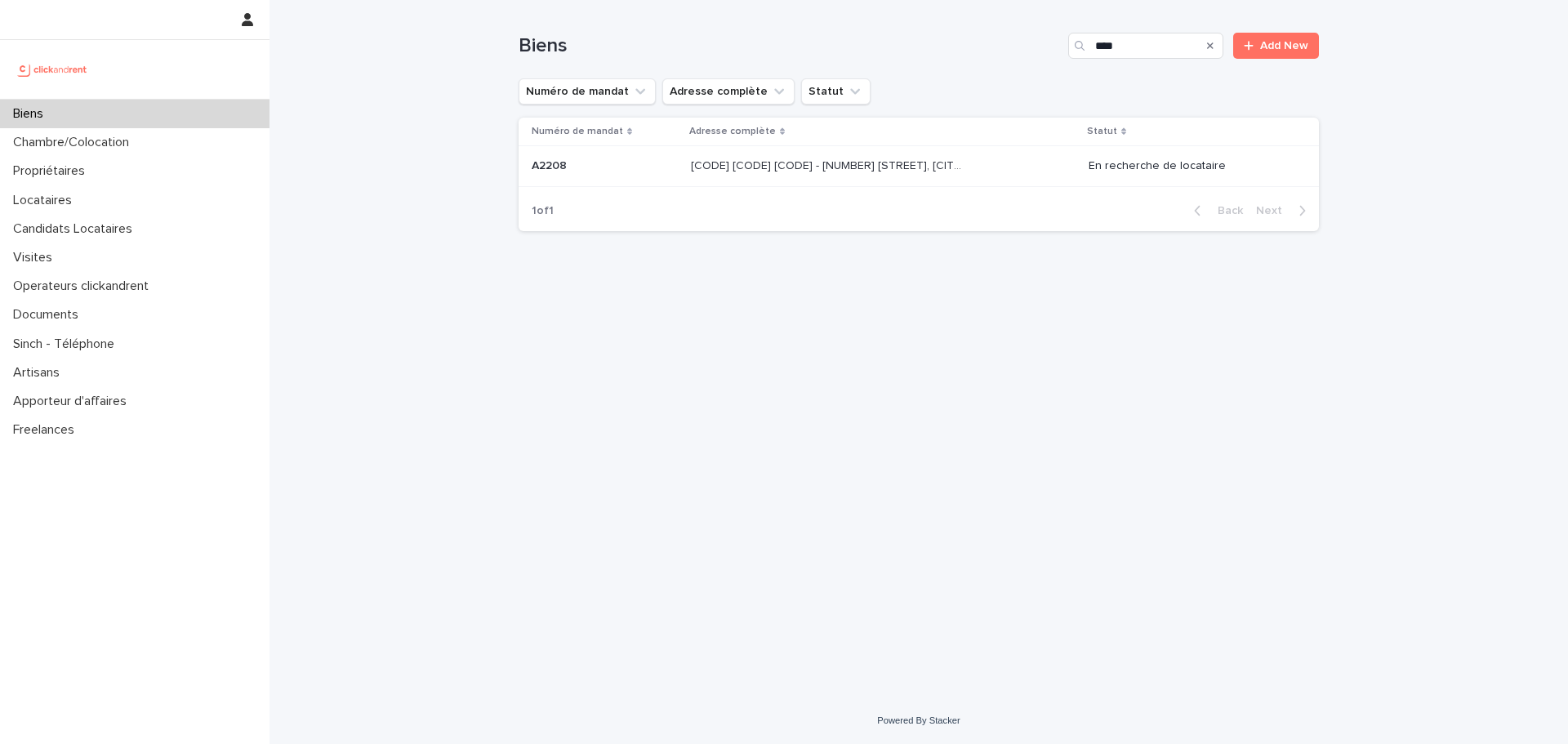 click on "[ALPHANUMERIC] - [NUMBER] [STREET], [CITY] [POSTAL_CODE]" at bounding box center [828, 164] 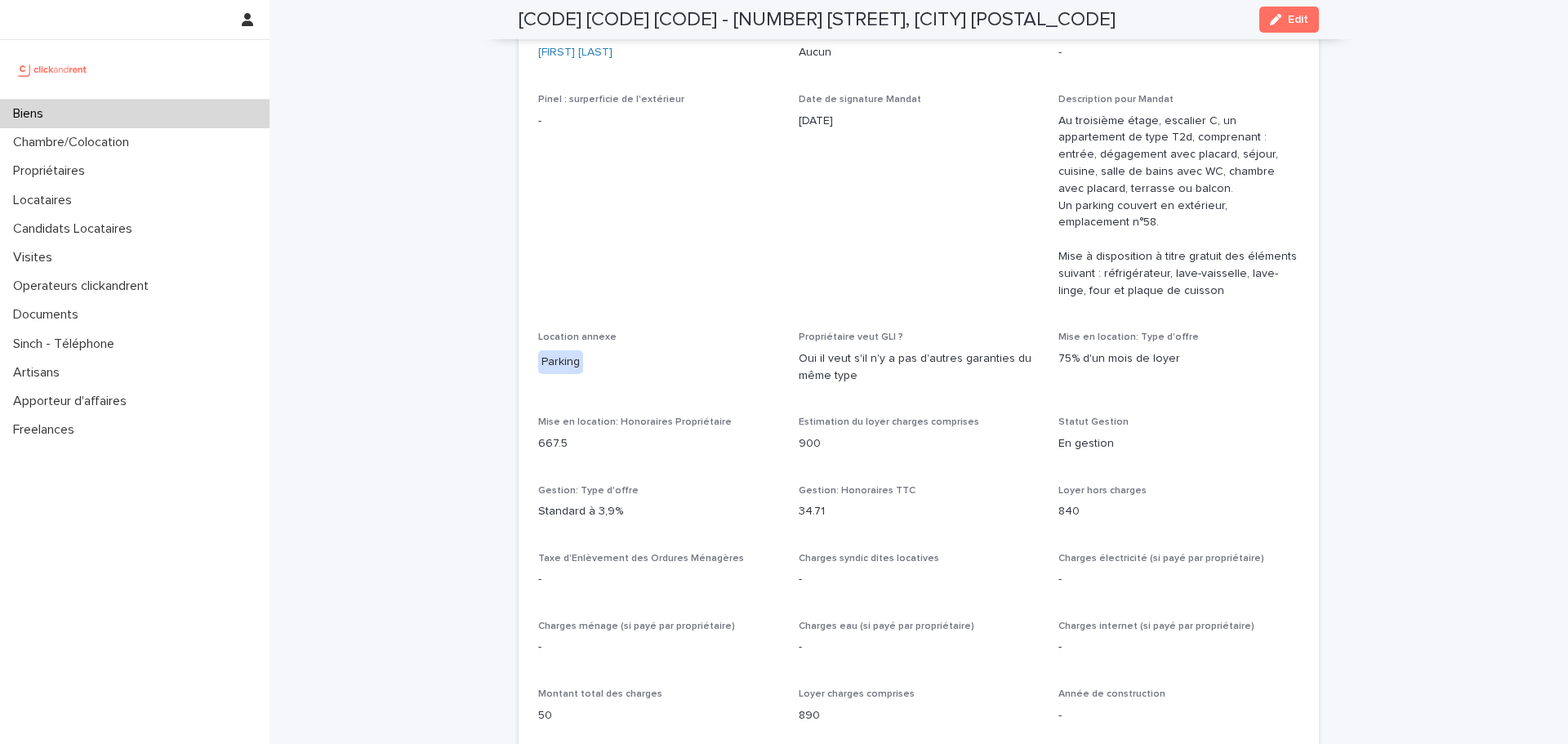 scroll, scrollTop: 1021, scrollLeft: 0, axis: vertical 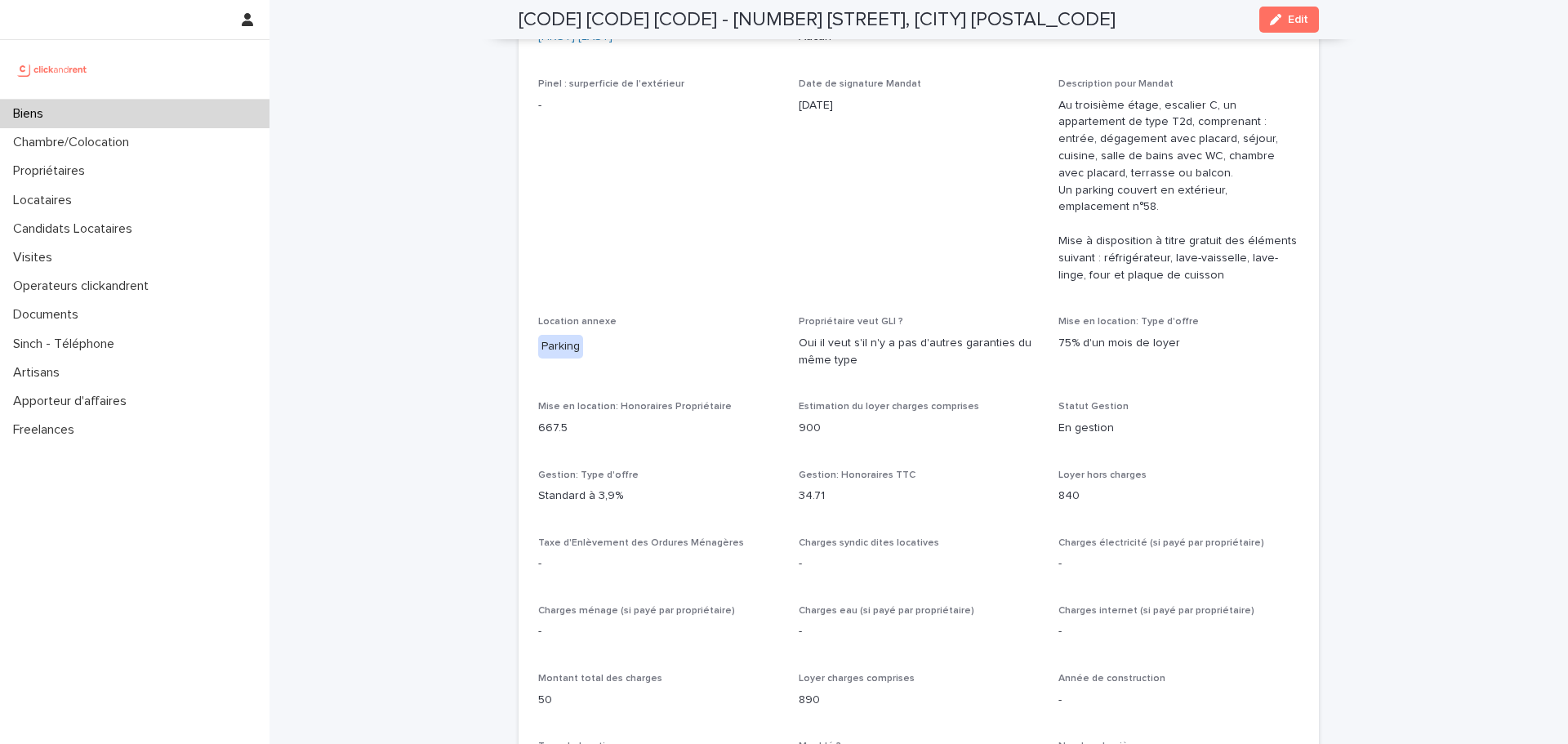 click on "Biens" at bounding box center [135, 114] 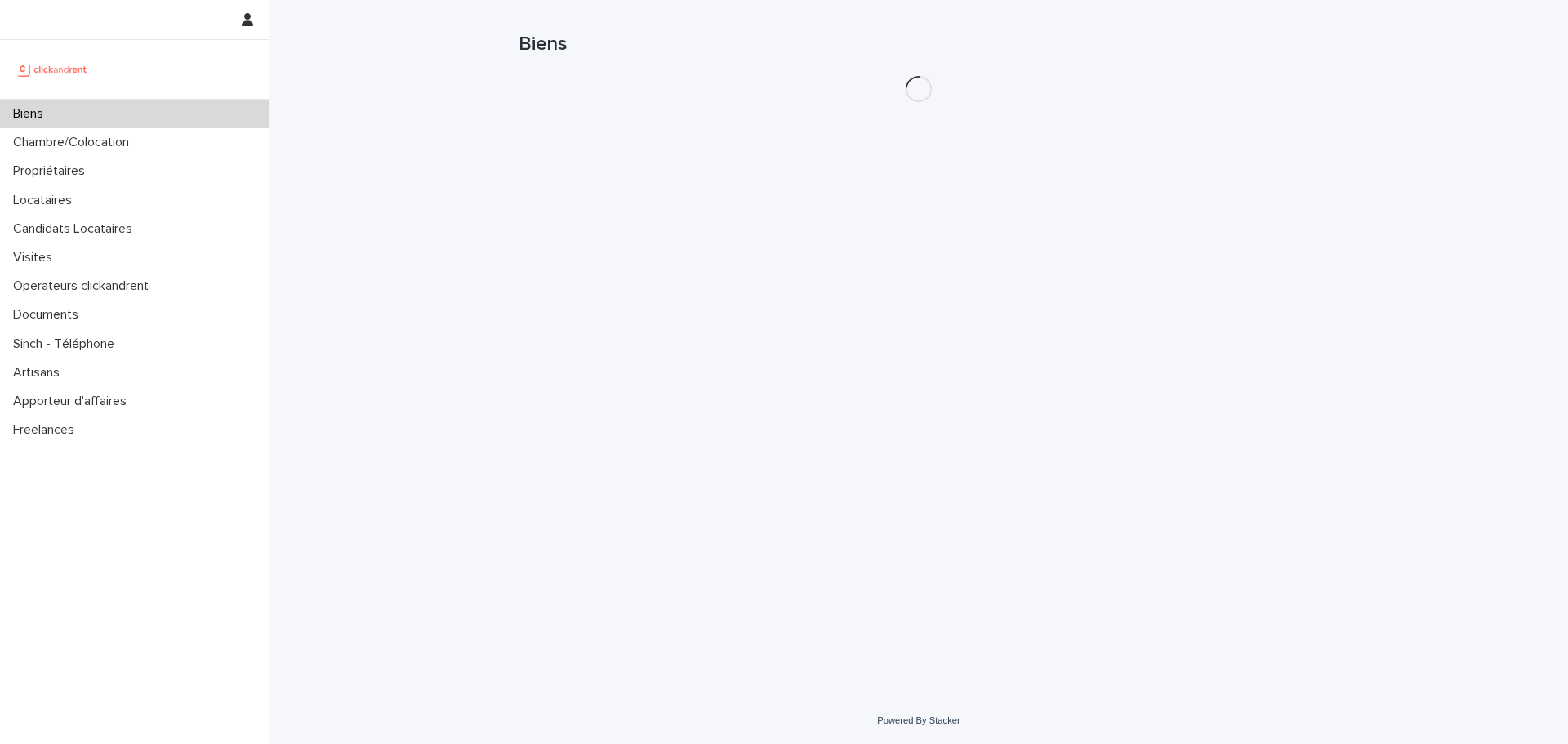 scroll, scrollTop: 0, scrollLeft: 0, axis: both 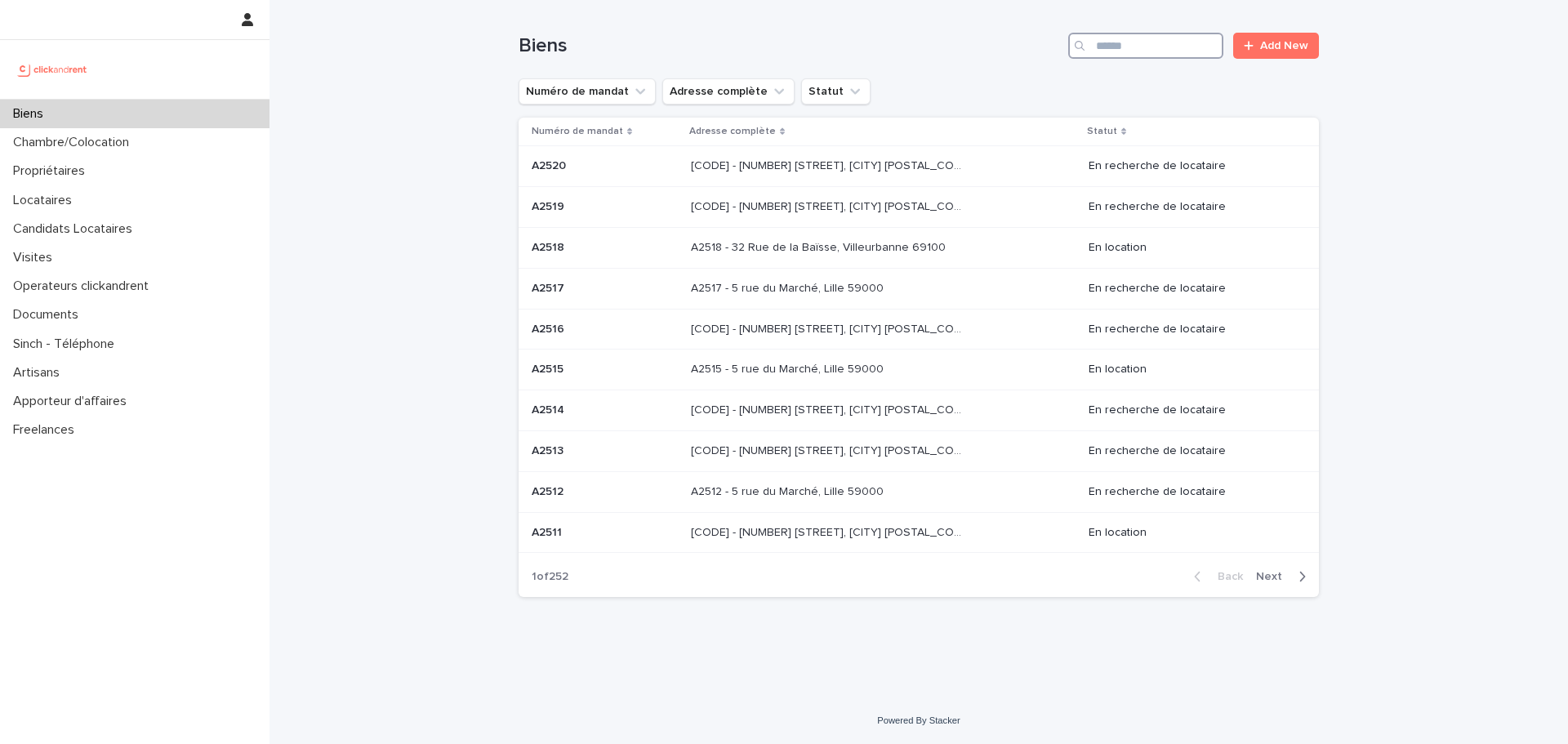 click at bounding box center (1146, 46) 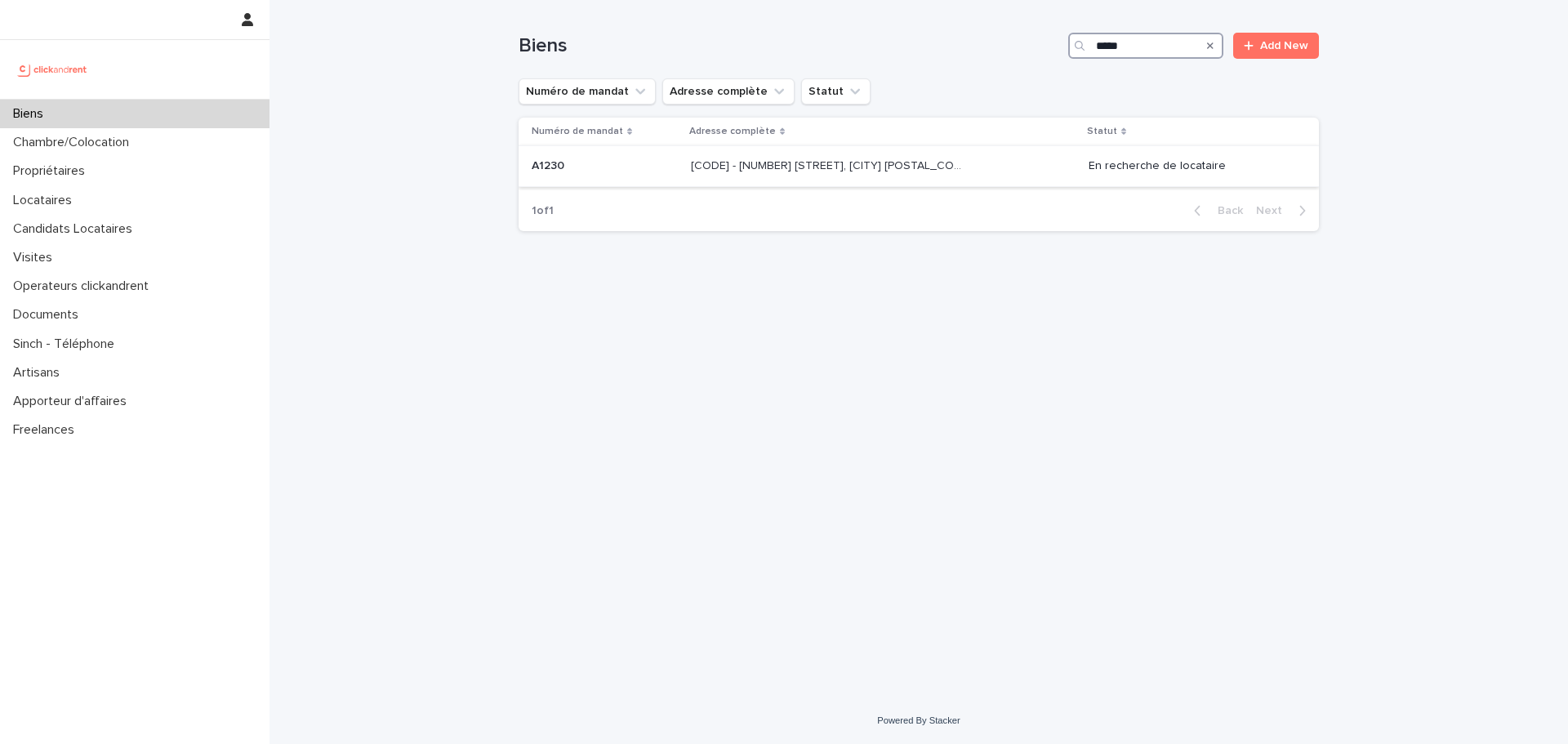 type on "*****" 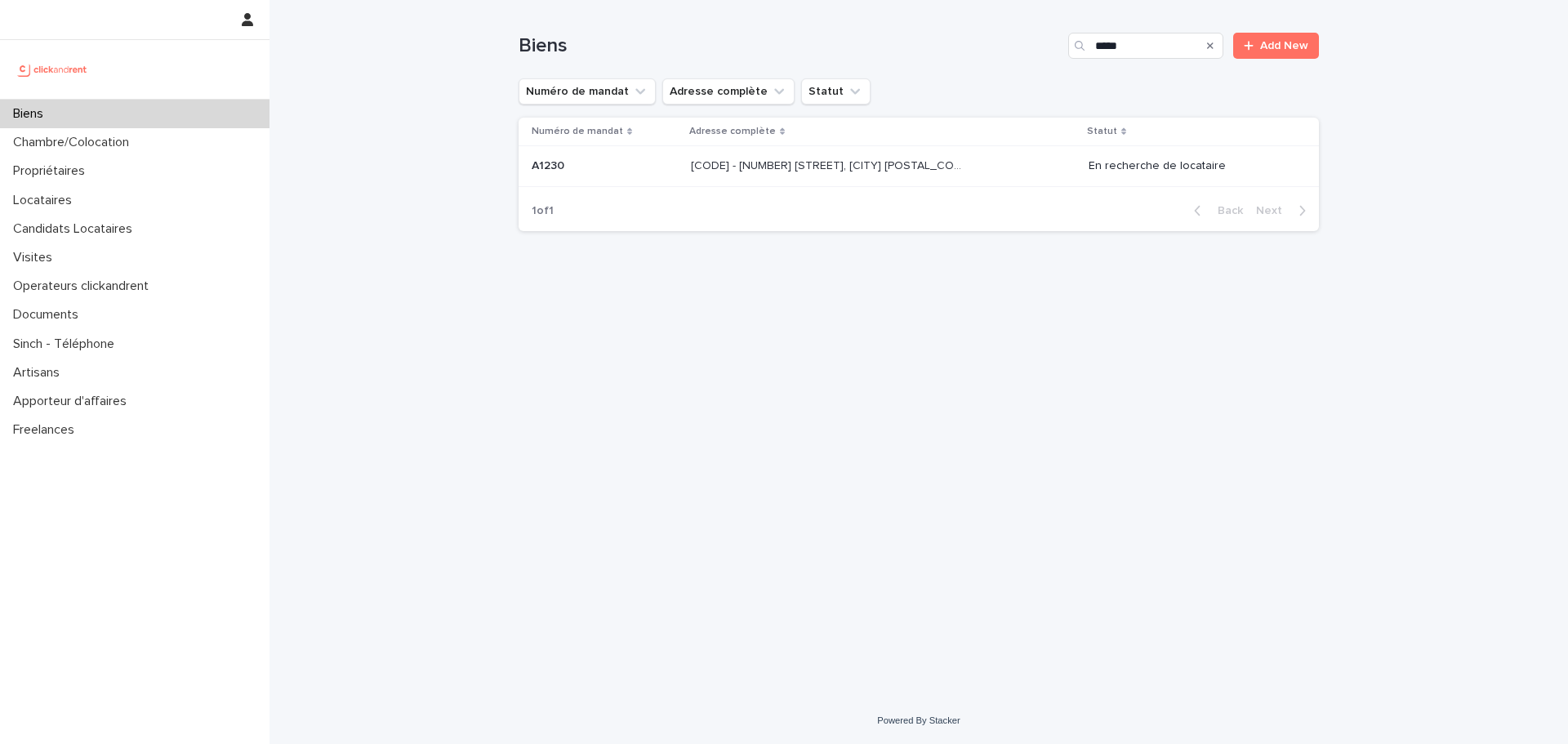 click on "A1230 - 1 Impasse du Cachalot,  Chatenay-Malabry 92290 A1230 - 1 Impasse du Cachalot,  Chatenay-Malabry 92290" at bounding box center (883, 166) 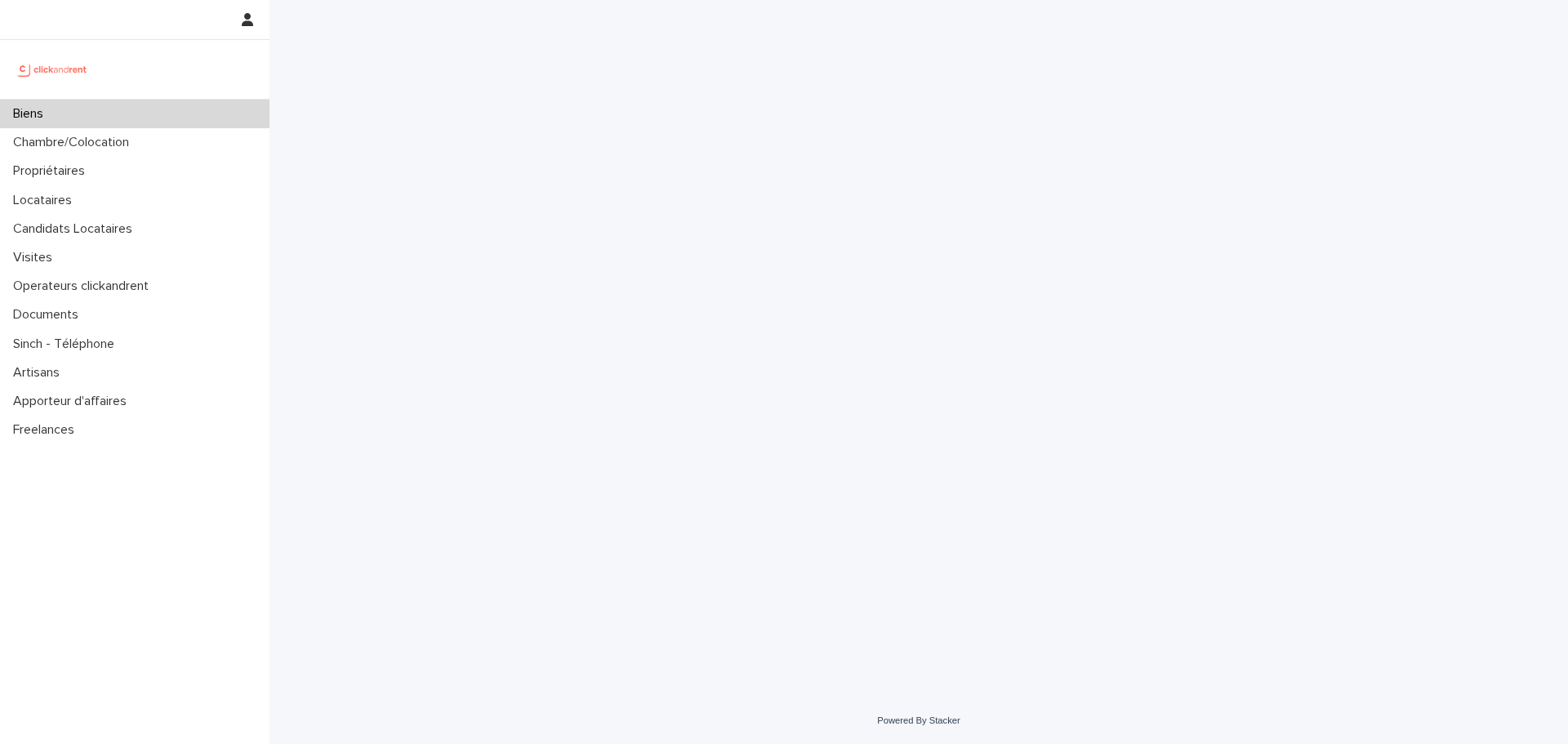 scroll, scrollTop: 0, scrollLeft: 0, axis: both 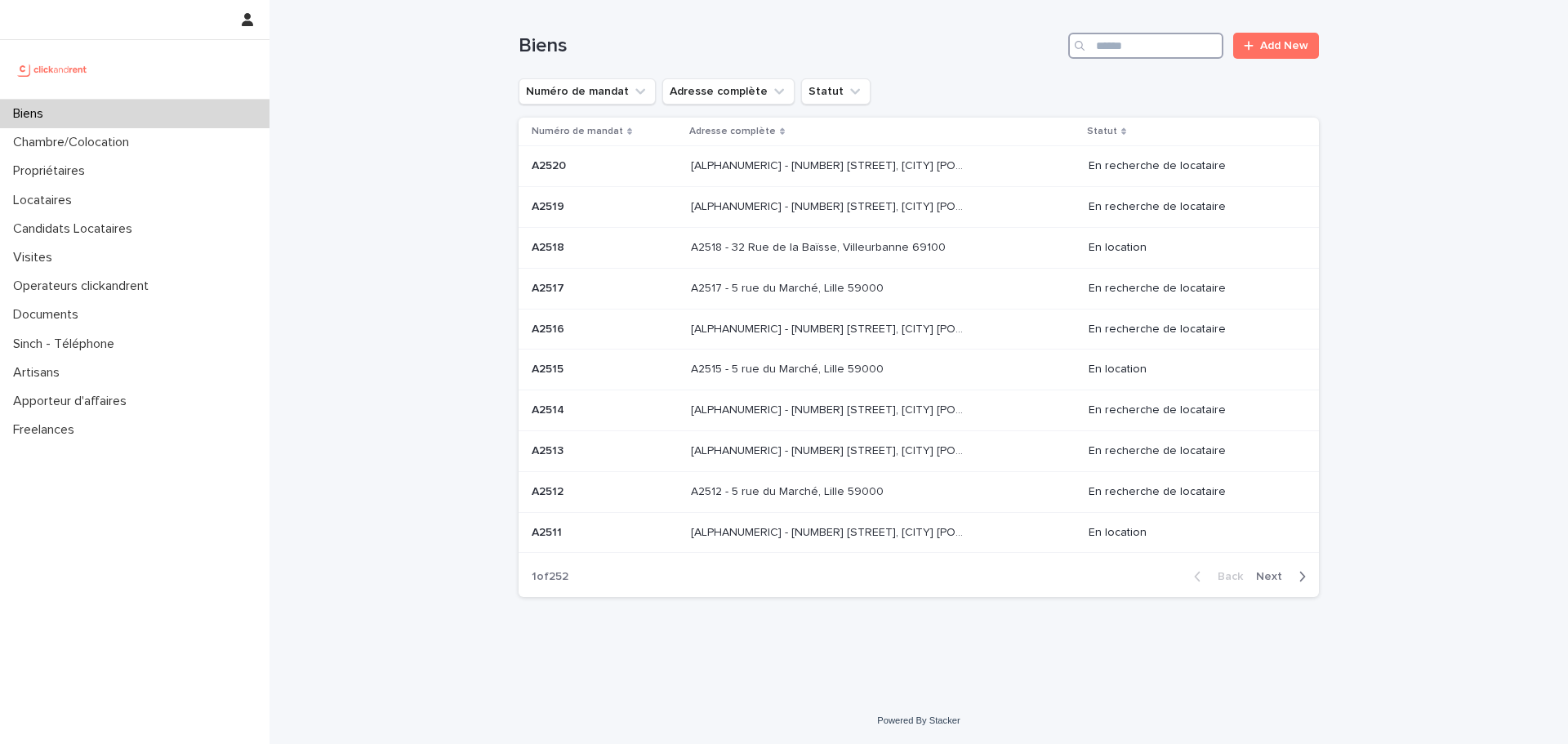 click at bounding box center [1146, 46] 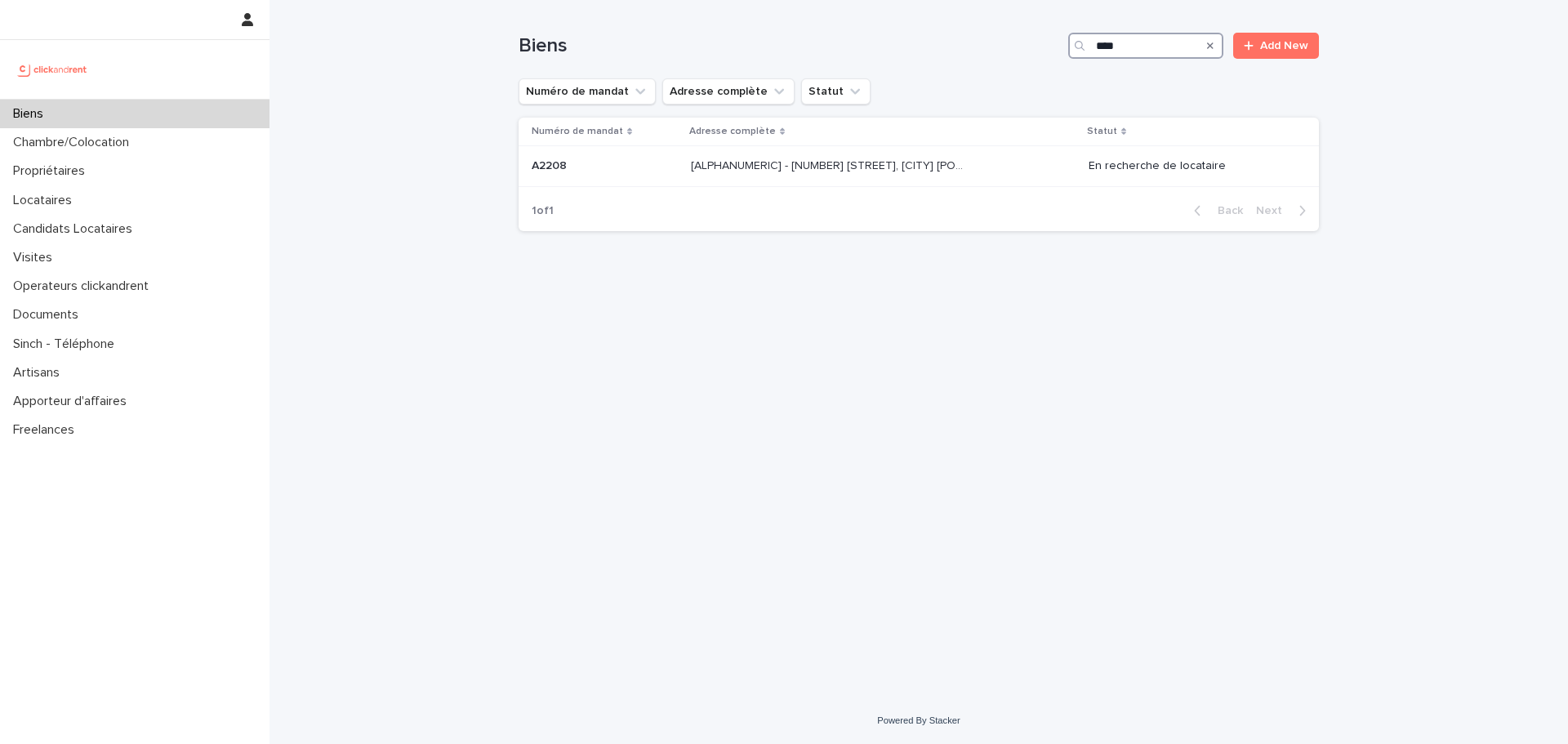 type on "****" 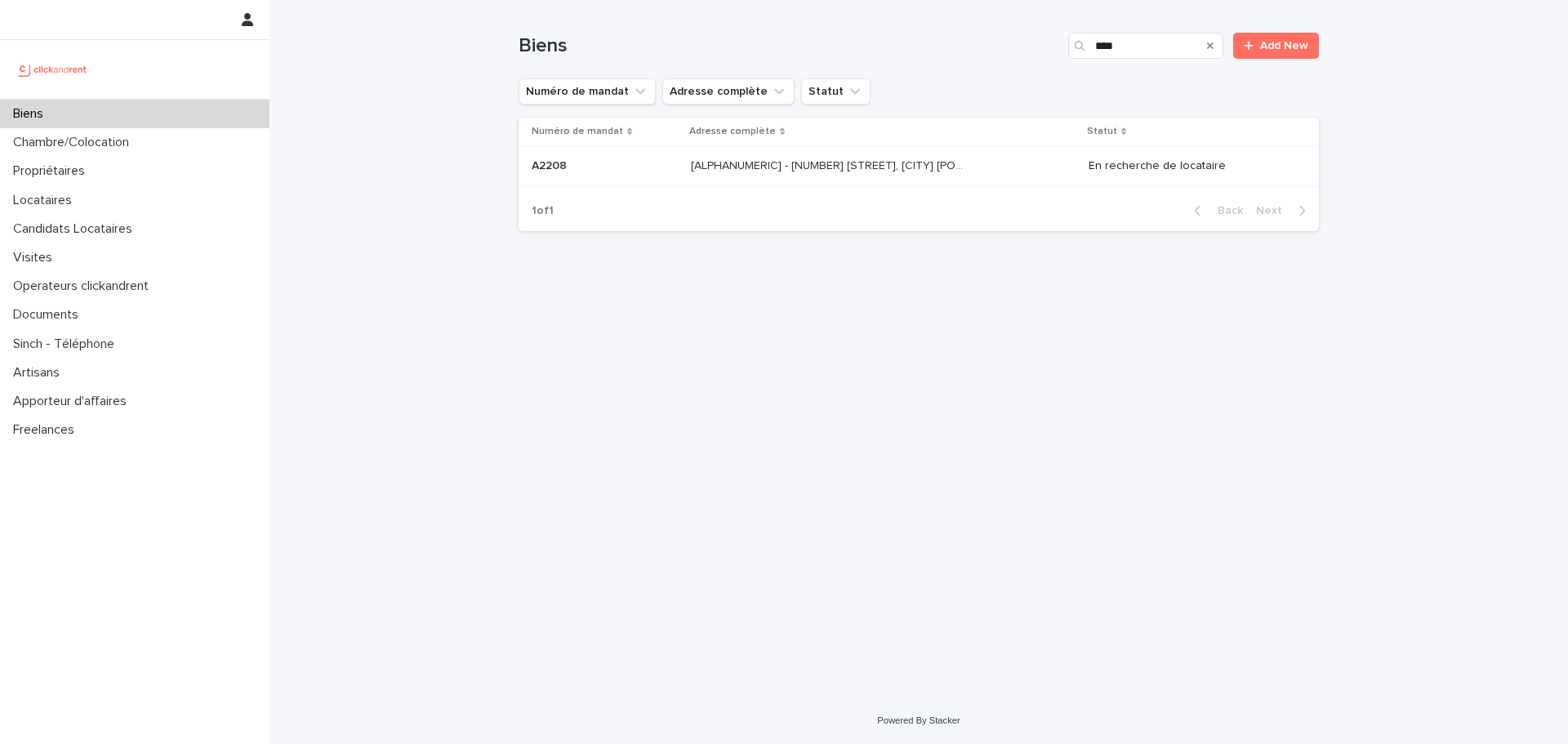 click at bounding box center (604, 166) 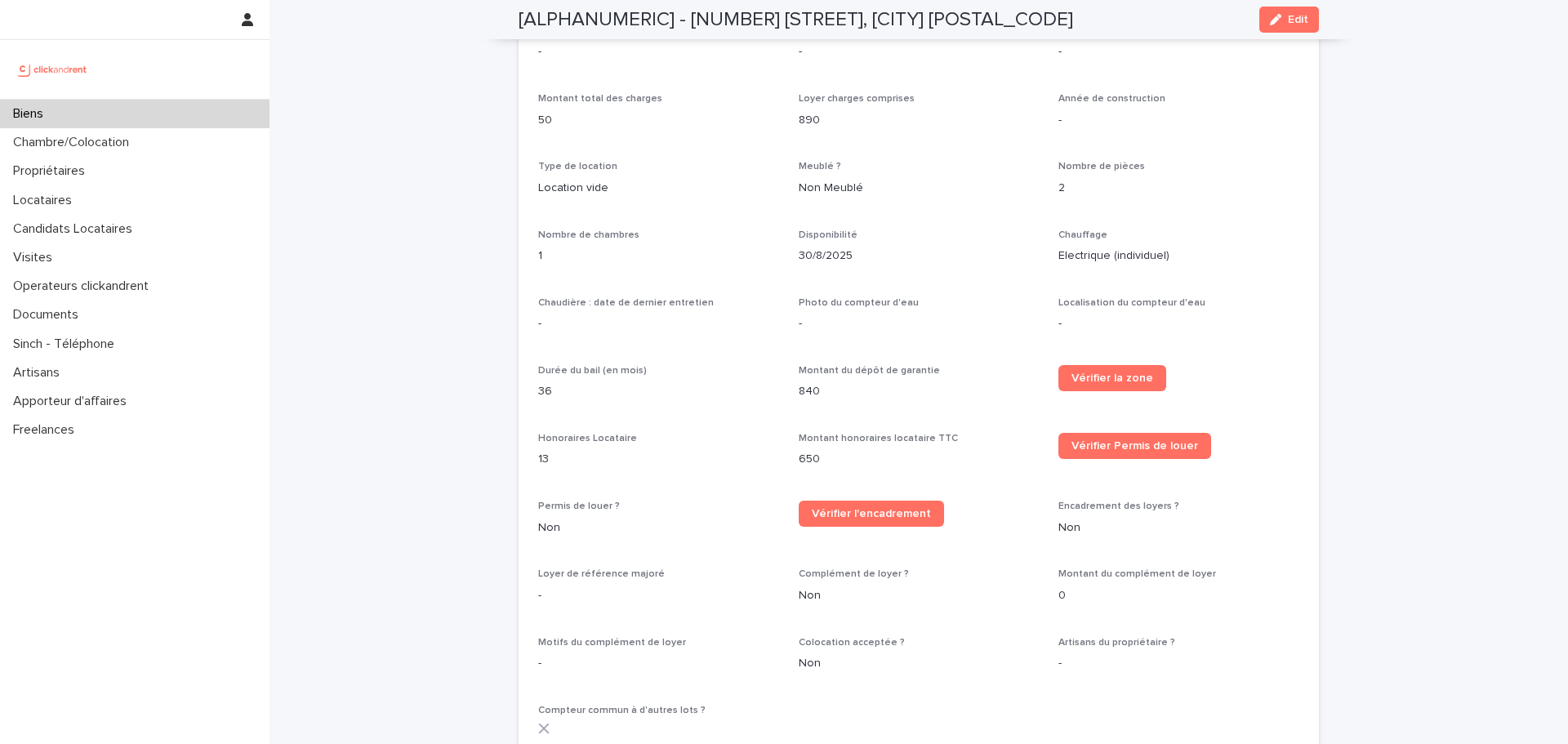 scroll, scrollTop: 1599, scrollLeft: 0, axis: vertical 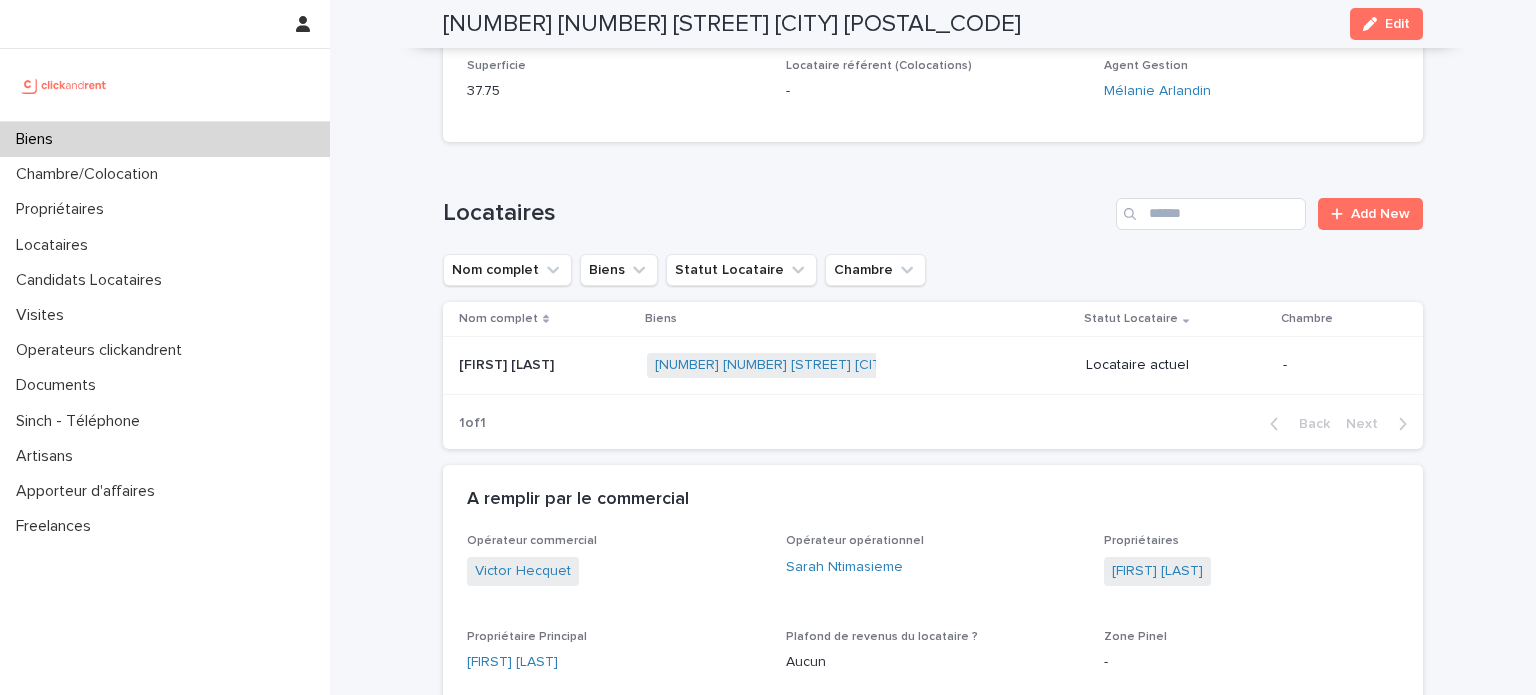 click on "Biens" at bounding box center (165, 139) 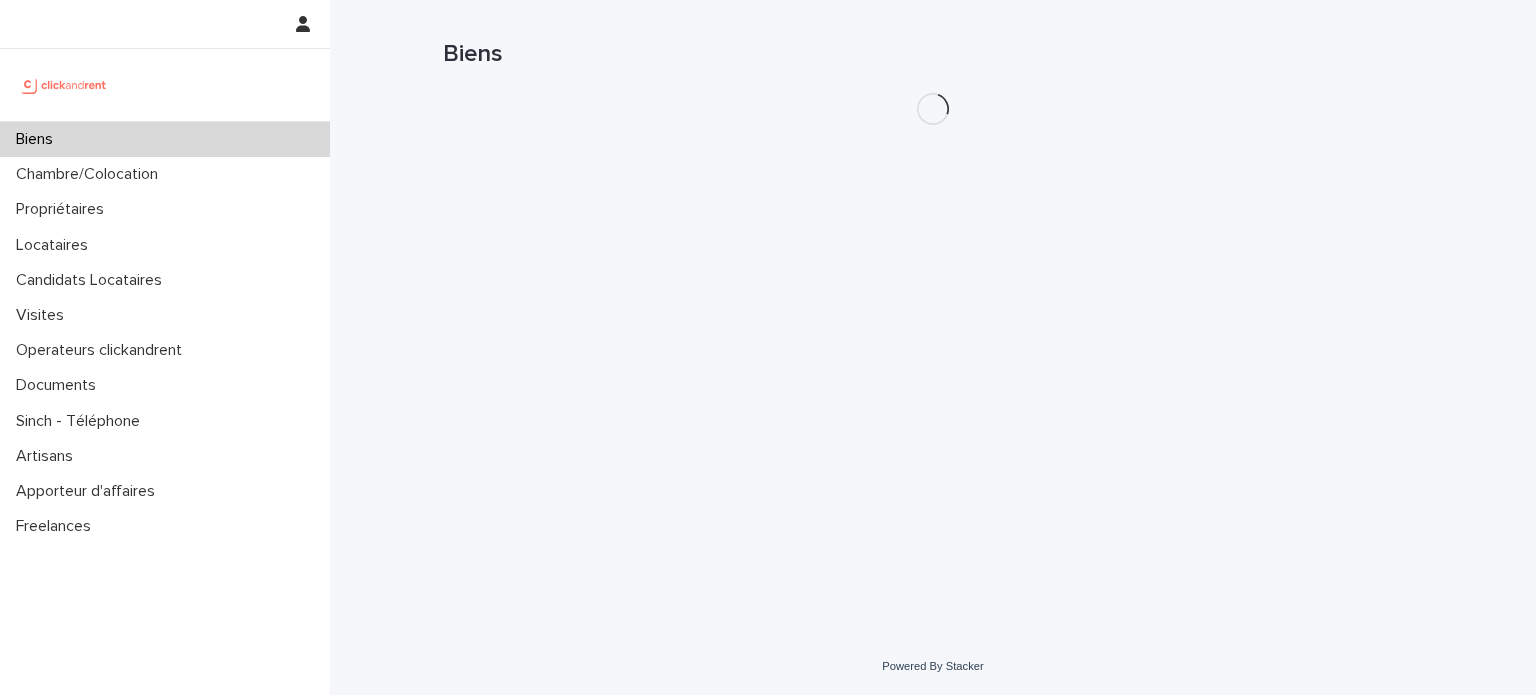 scroll, scrollTop: 0, scrollLeft: 0, axis: both 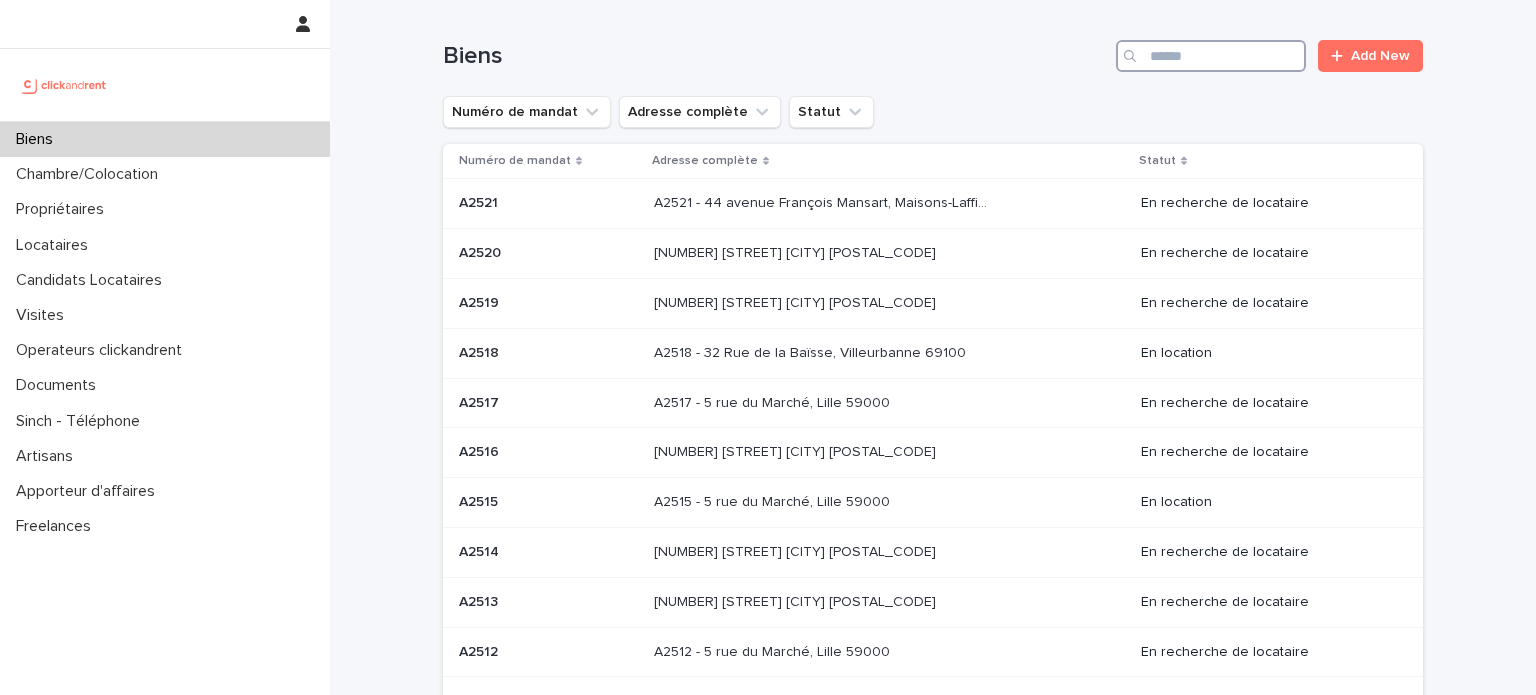click at bounding box center [1211, 56] 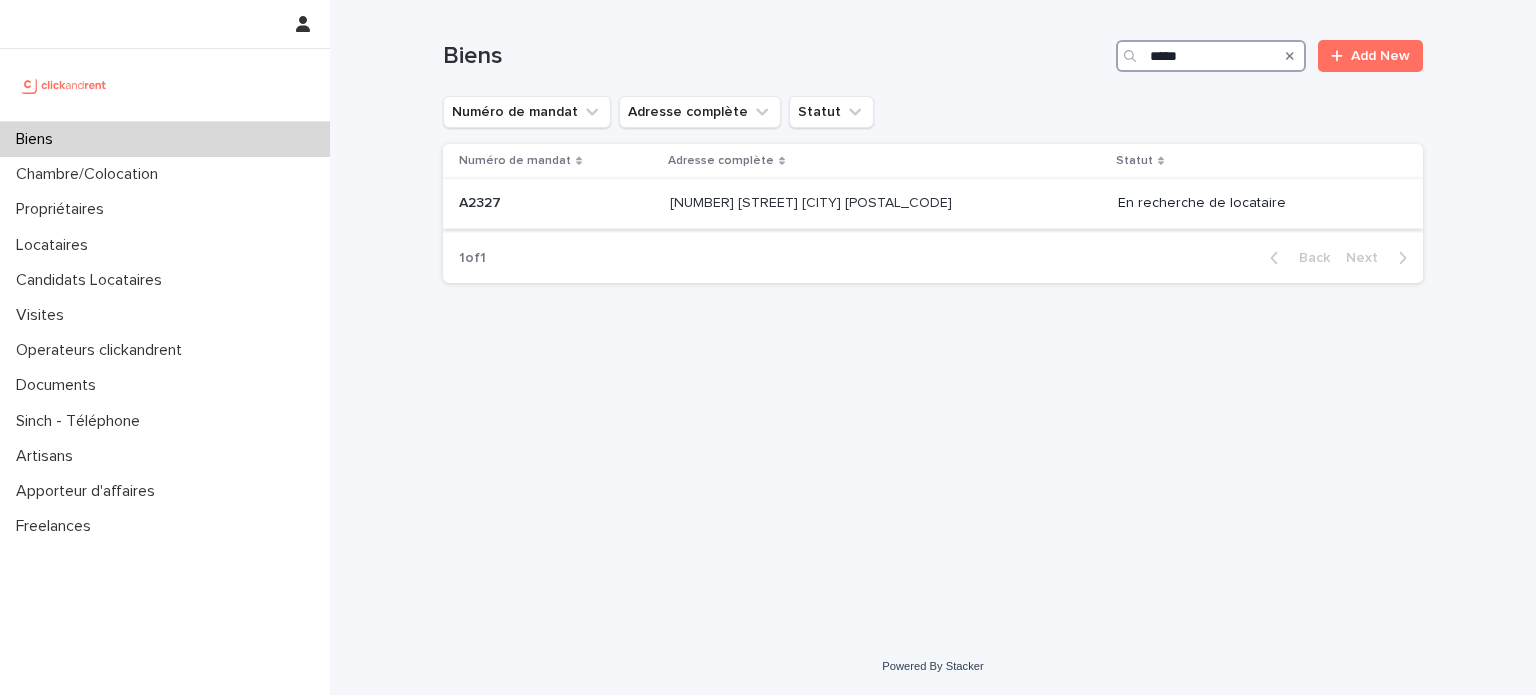 type on "*****" 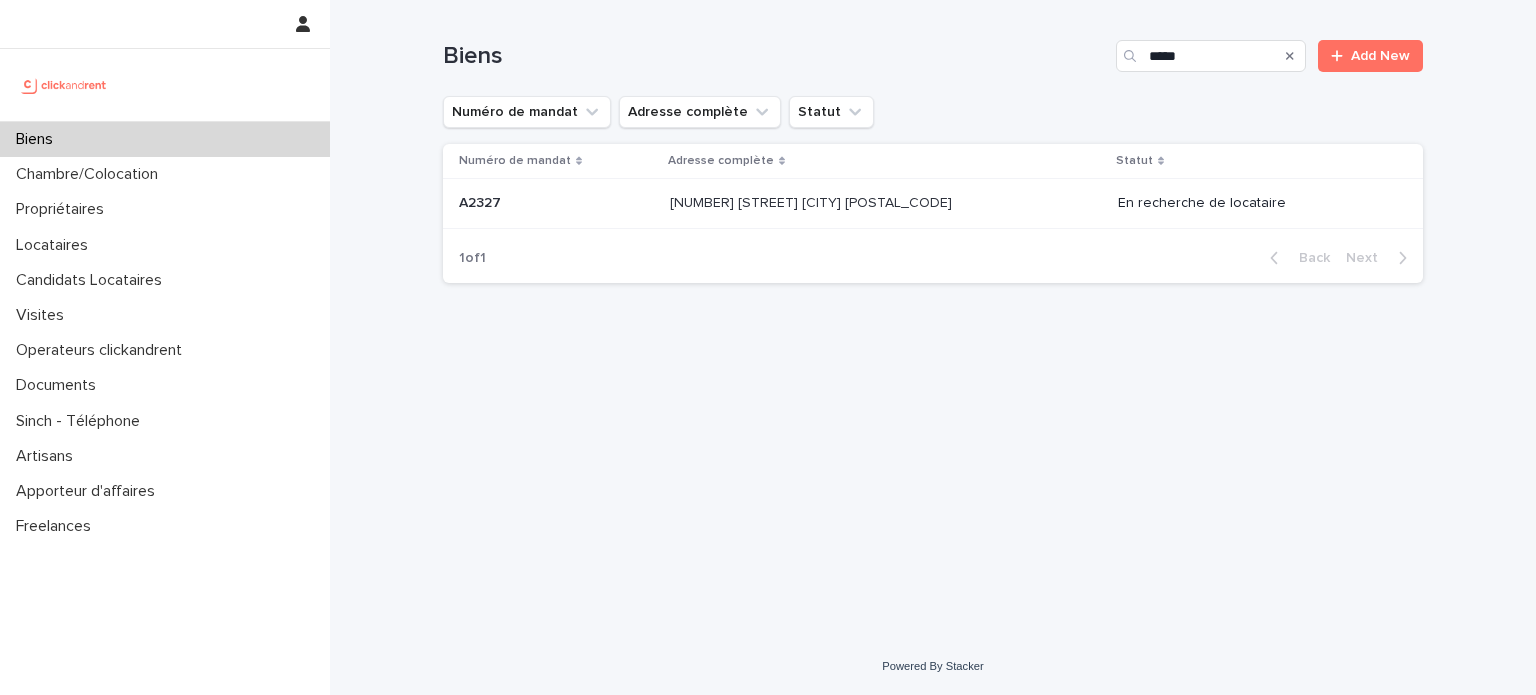 click on "A2327 - 5 Rue de la Roche,  Rueil-Malmaison 92500 A2327 - 5 Rue de la Roche,  Rueil-Malmaison 92500" at bounding box center [886, 203] 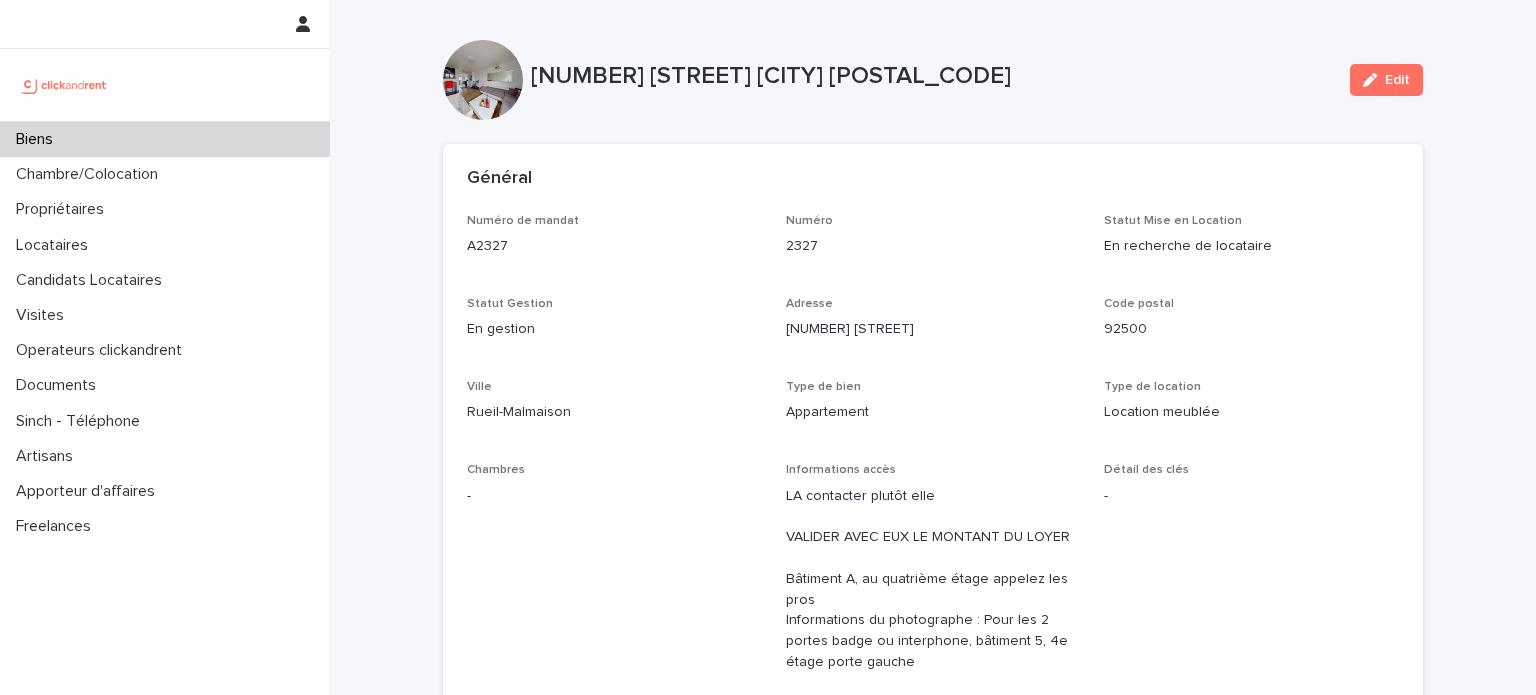 click on "Biens" at bounding box center (165, 139) 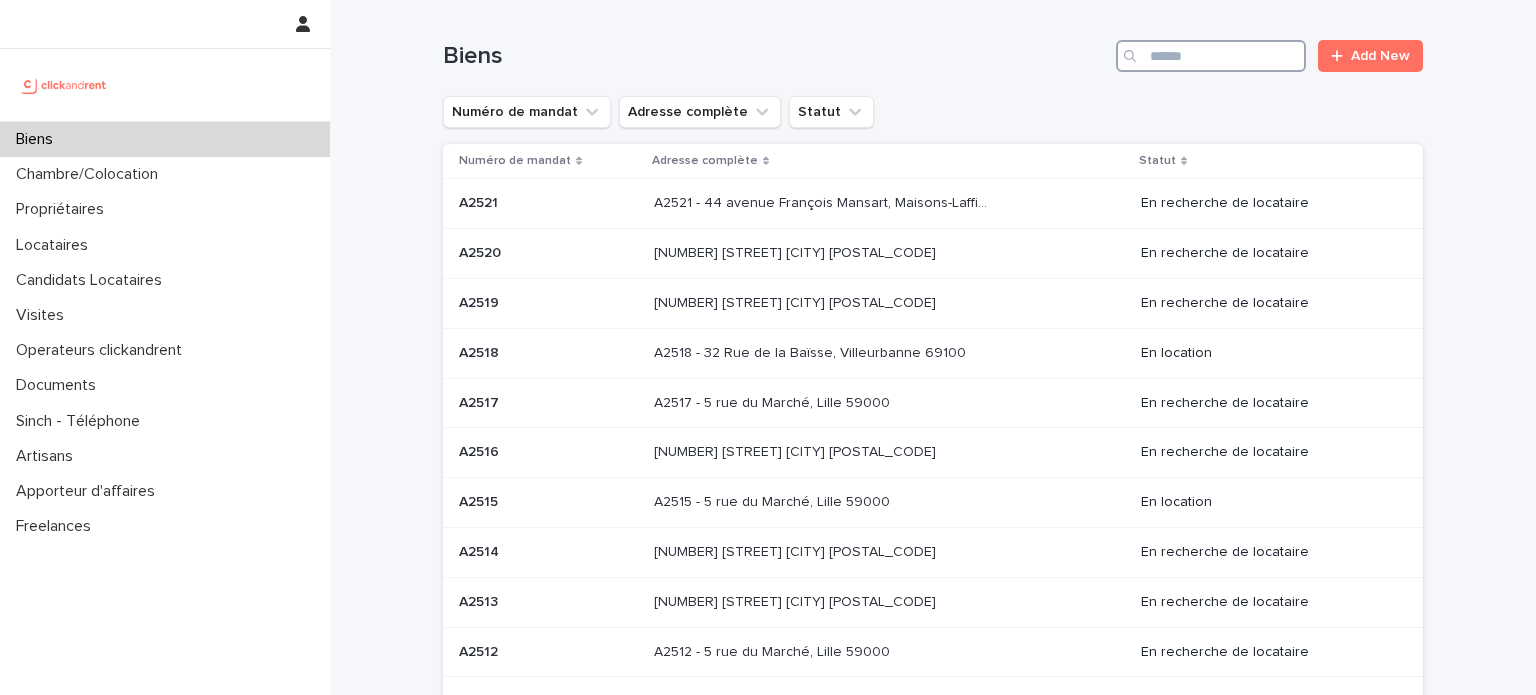 click at bounding box center [1211, 56] 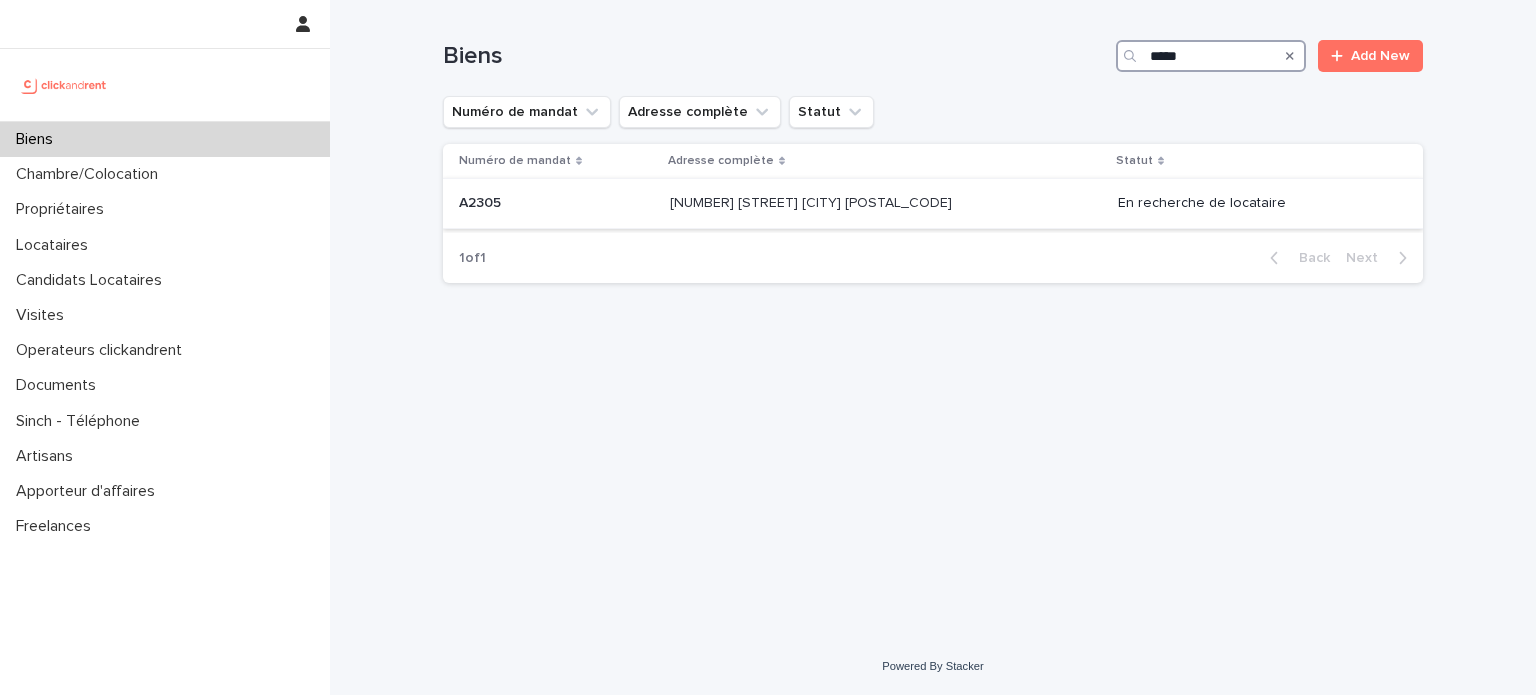 type on "*****" 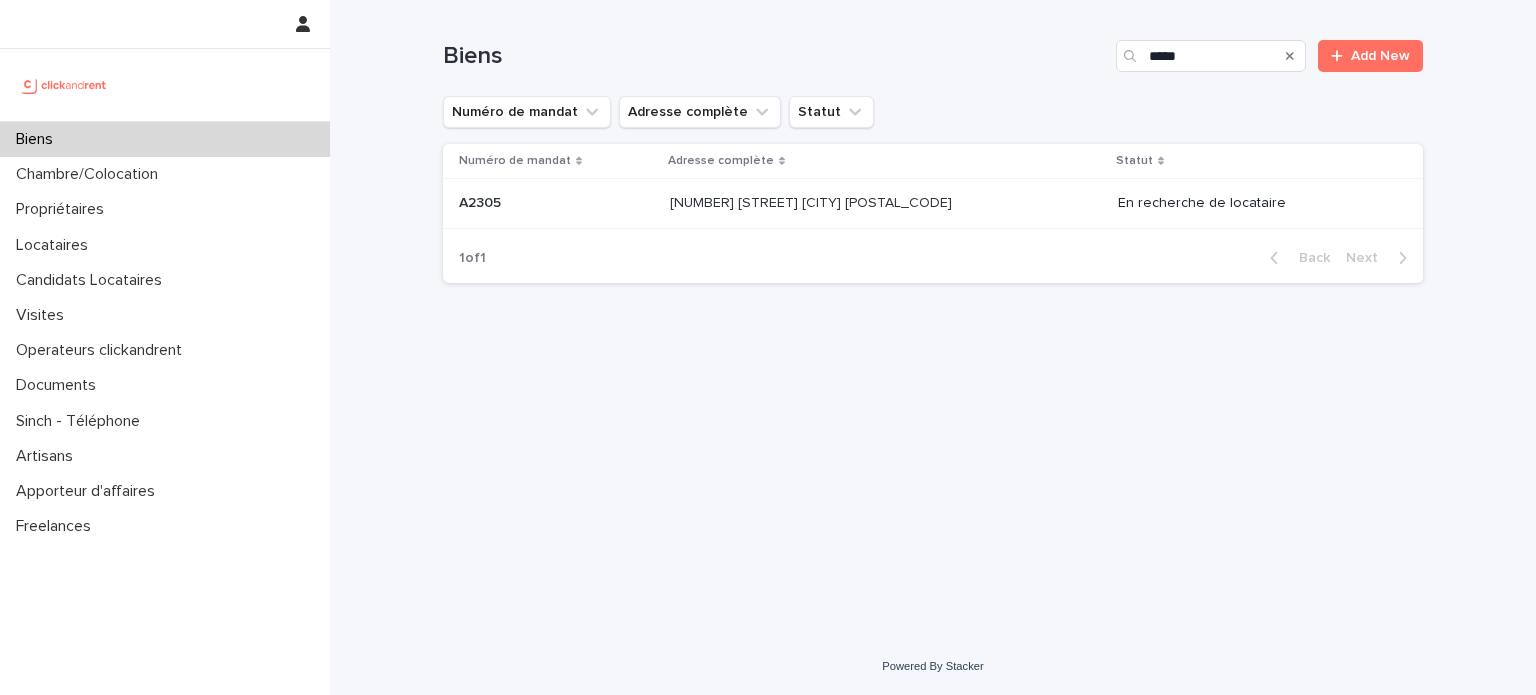 click on "A2305 - 173 rue de Charenton,  Paris 75012 A2305 - 173 rue de Charenton,  Paris 75012" at bounding box center (886, 203) 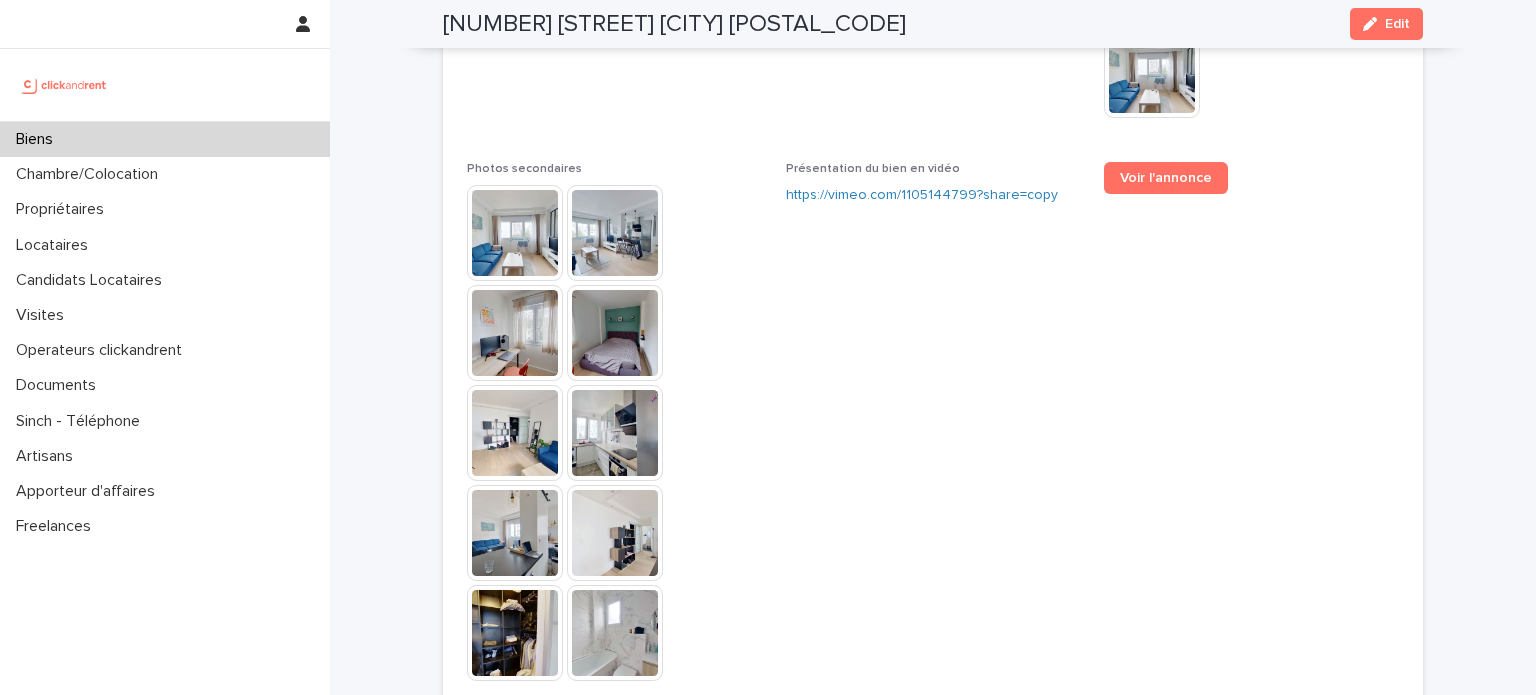 scroll, scrollTop: 5019, scrollLeft: 0, axis: vertical 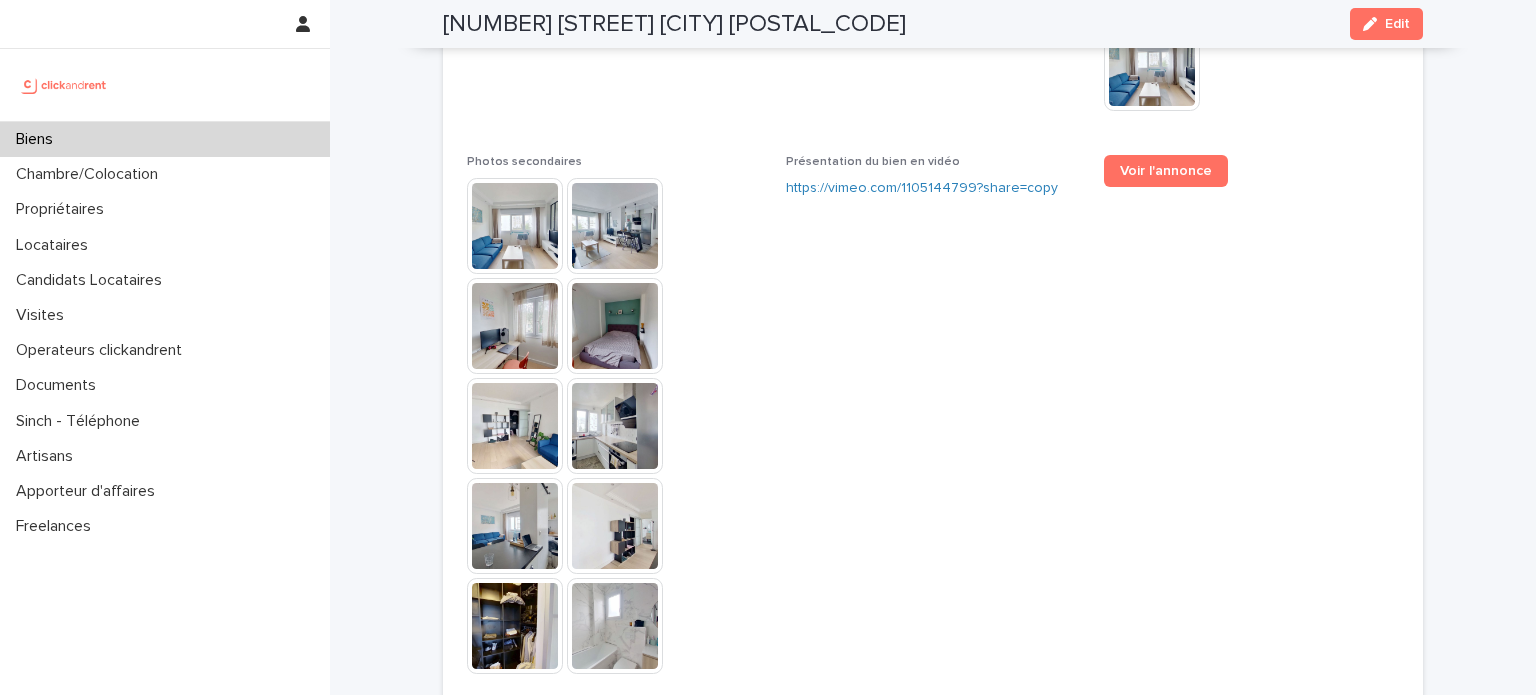 click at bounding box center [515, 226] 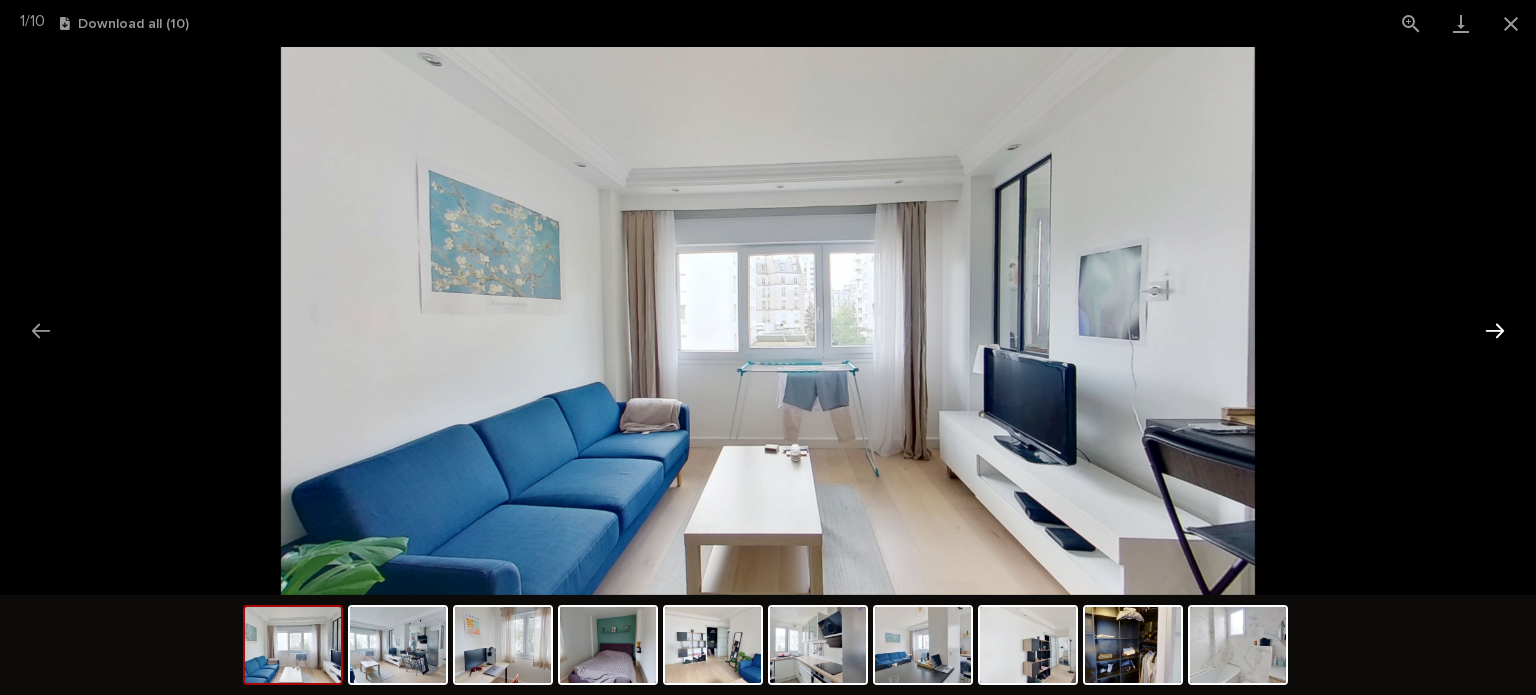 click at bounding box center (1495, 330) 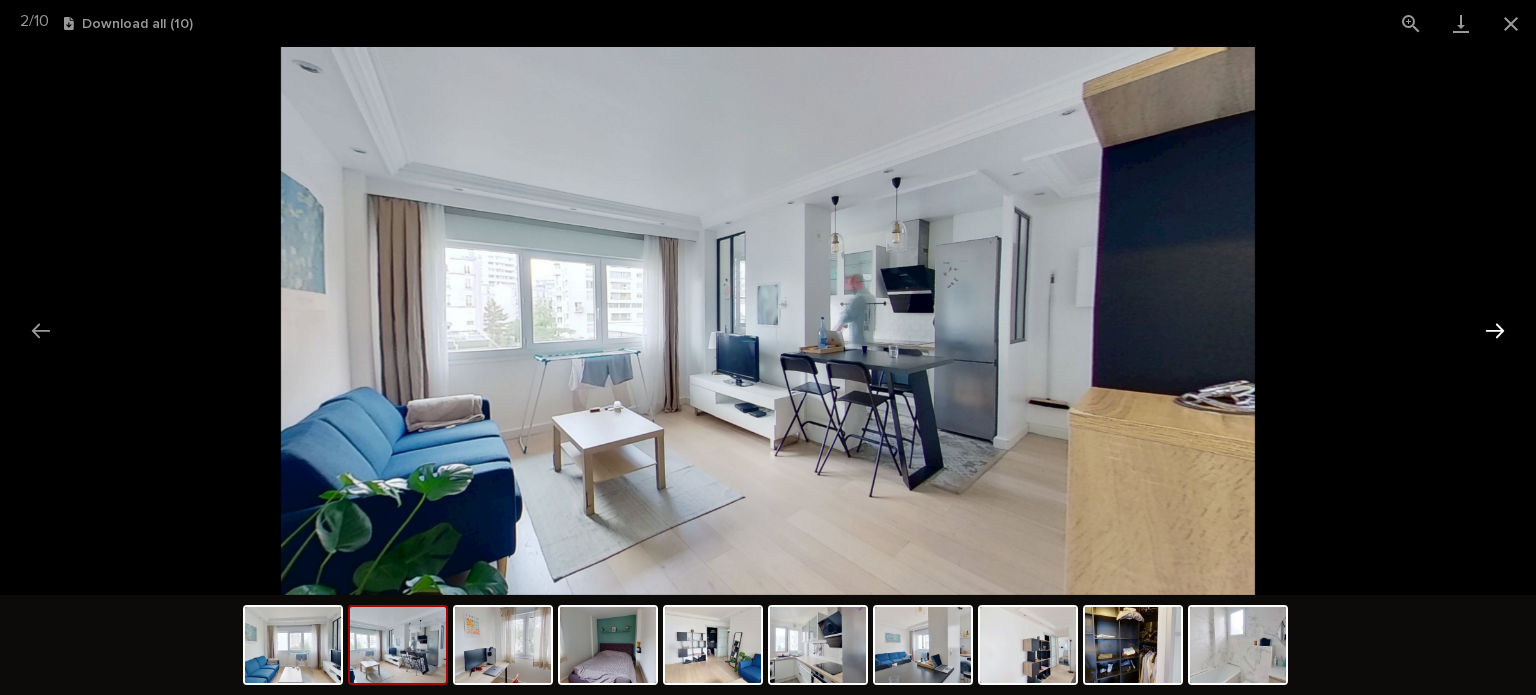 click at bounding box center [1495, 330] 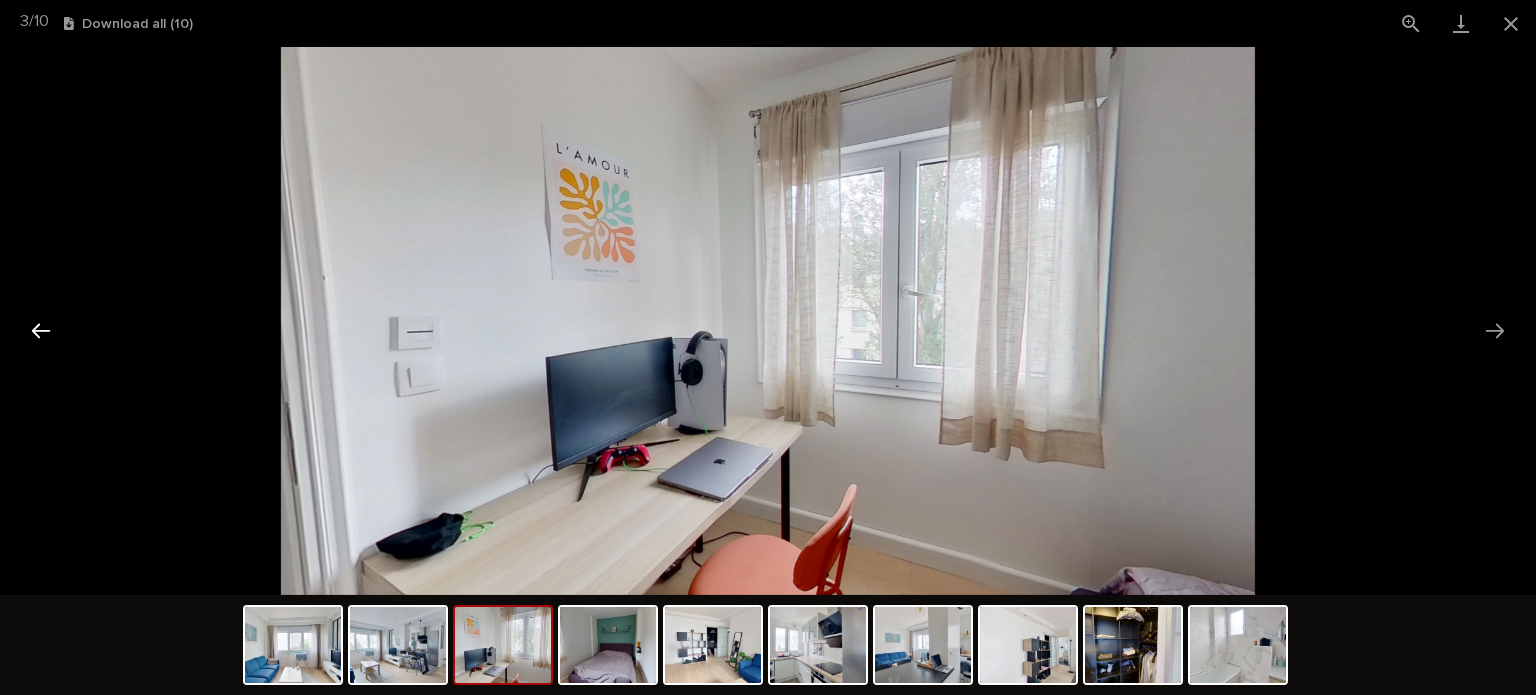 click at bounding box center [41, 330] 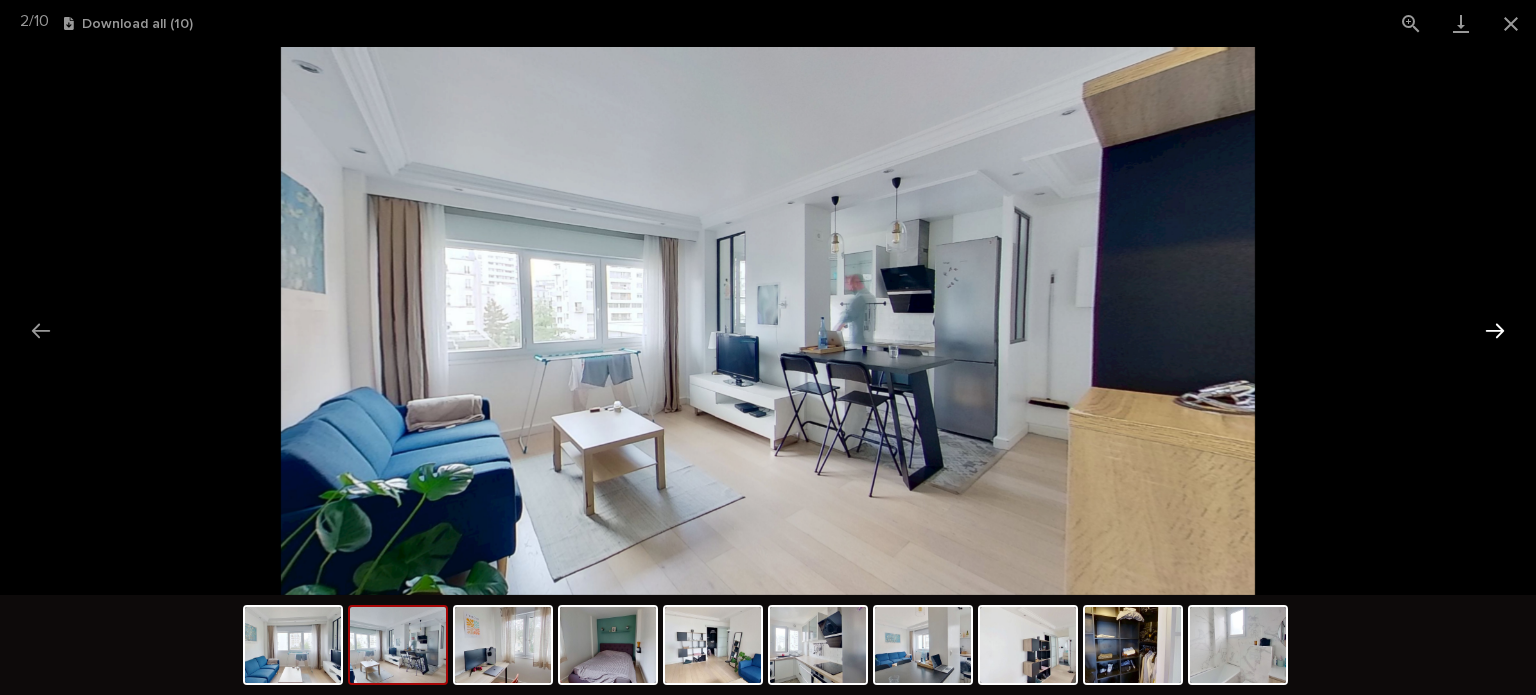 click at bounding box center [1495, 330] 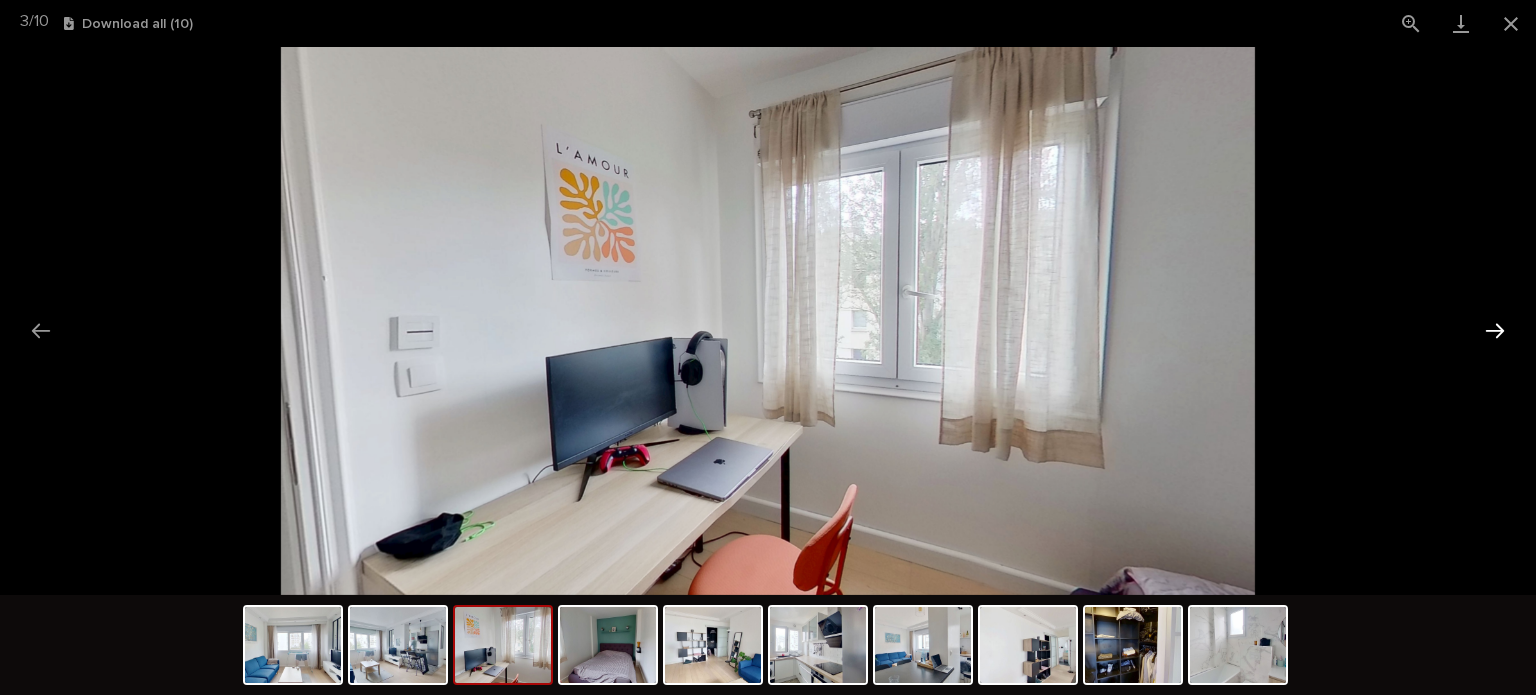 click at bounding box center [1495, 330] 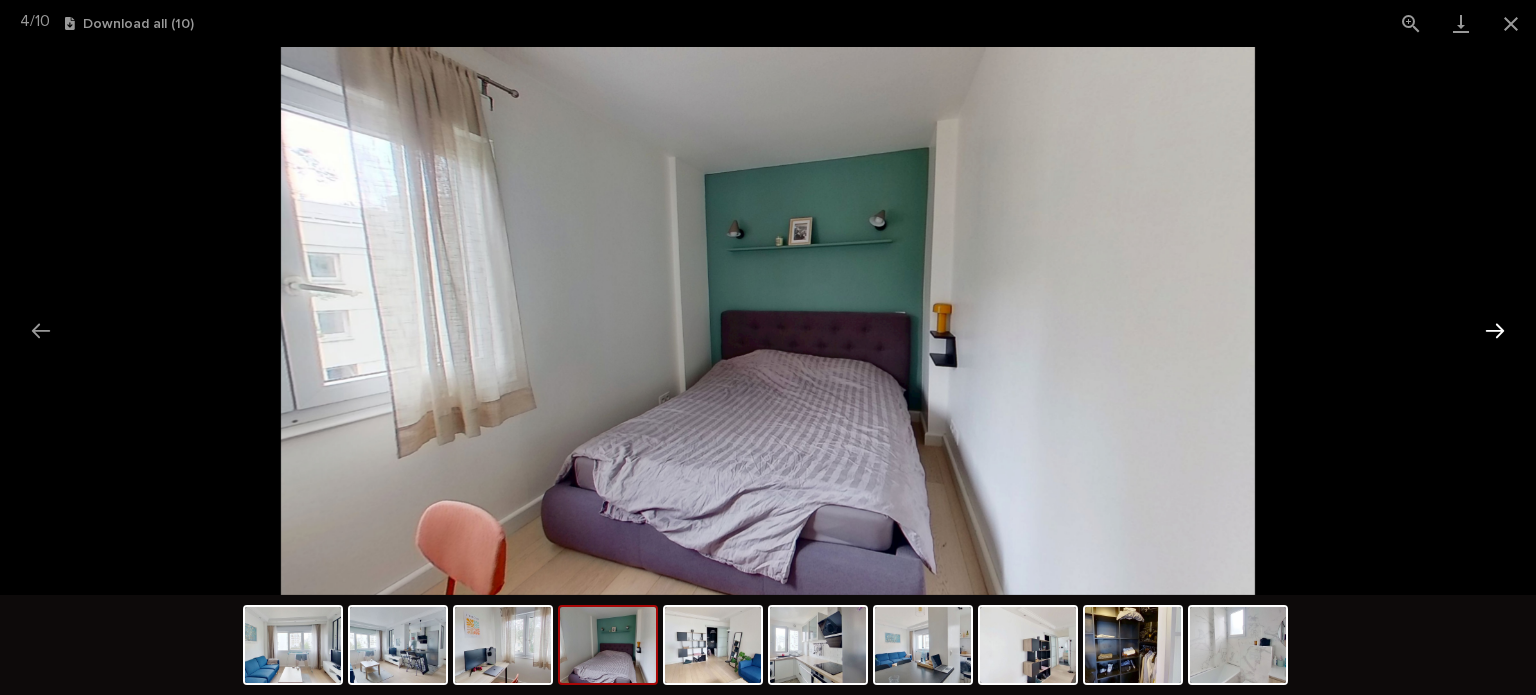 click at bounding box center (1495, 330) 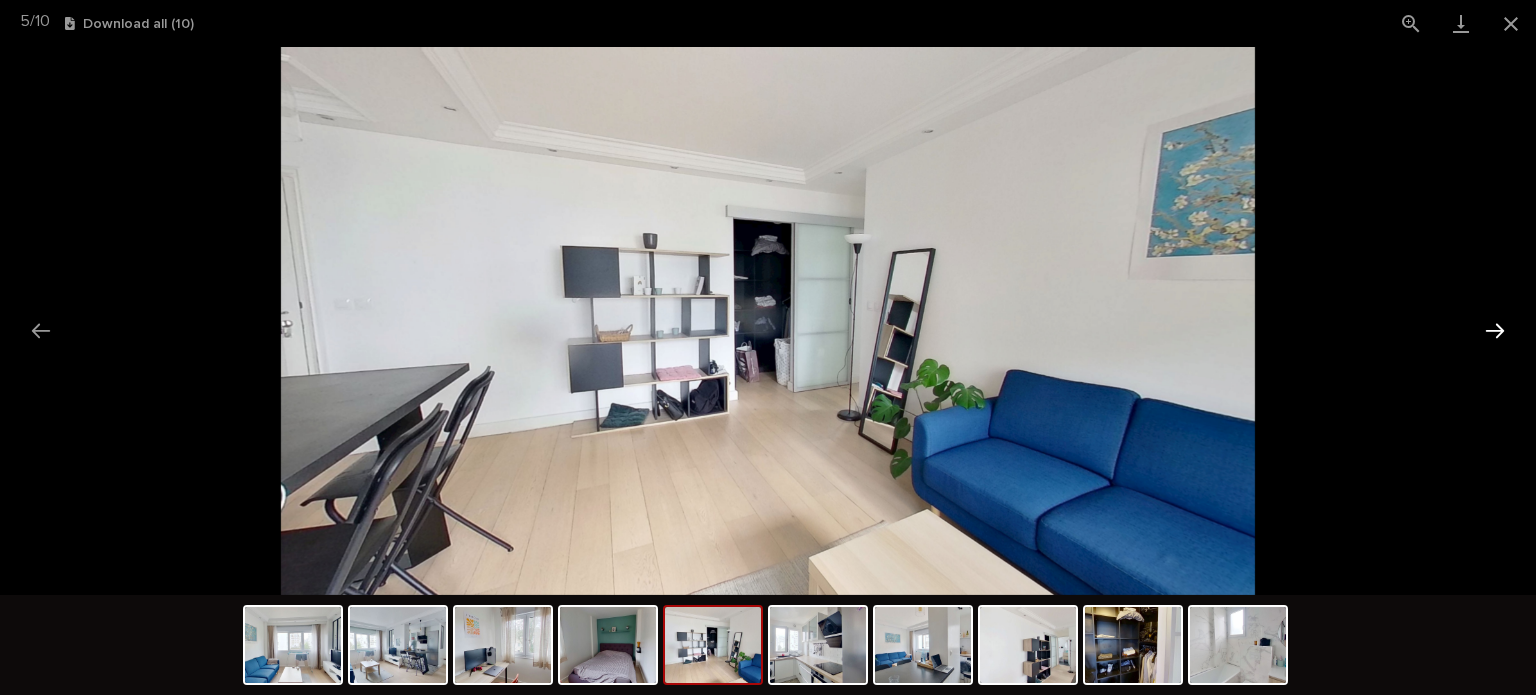 click at bounding box center [1495, 330] 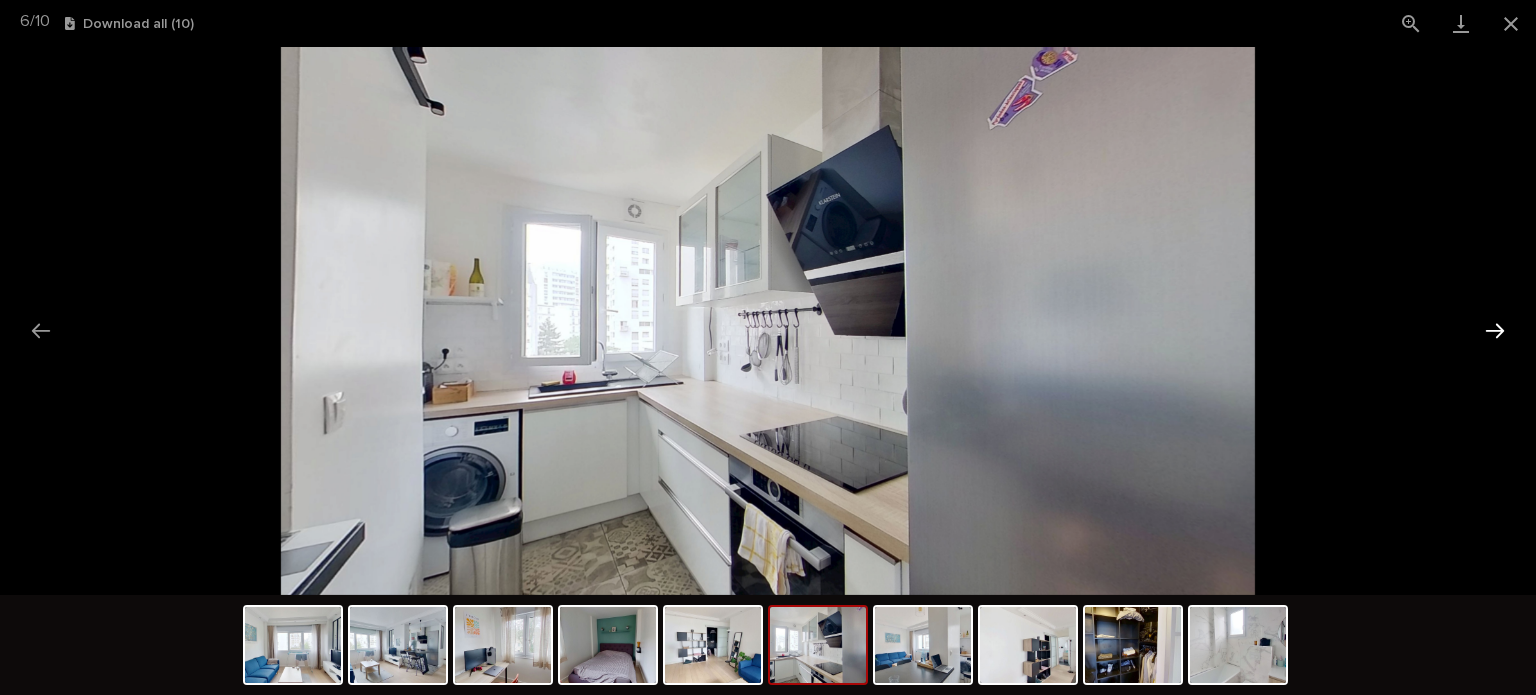 click at bounding box center (1495, 330) 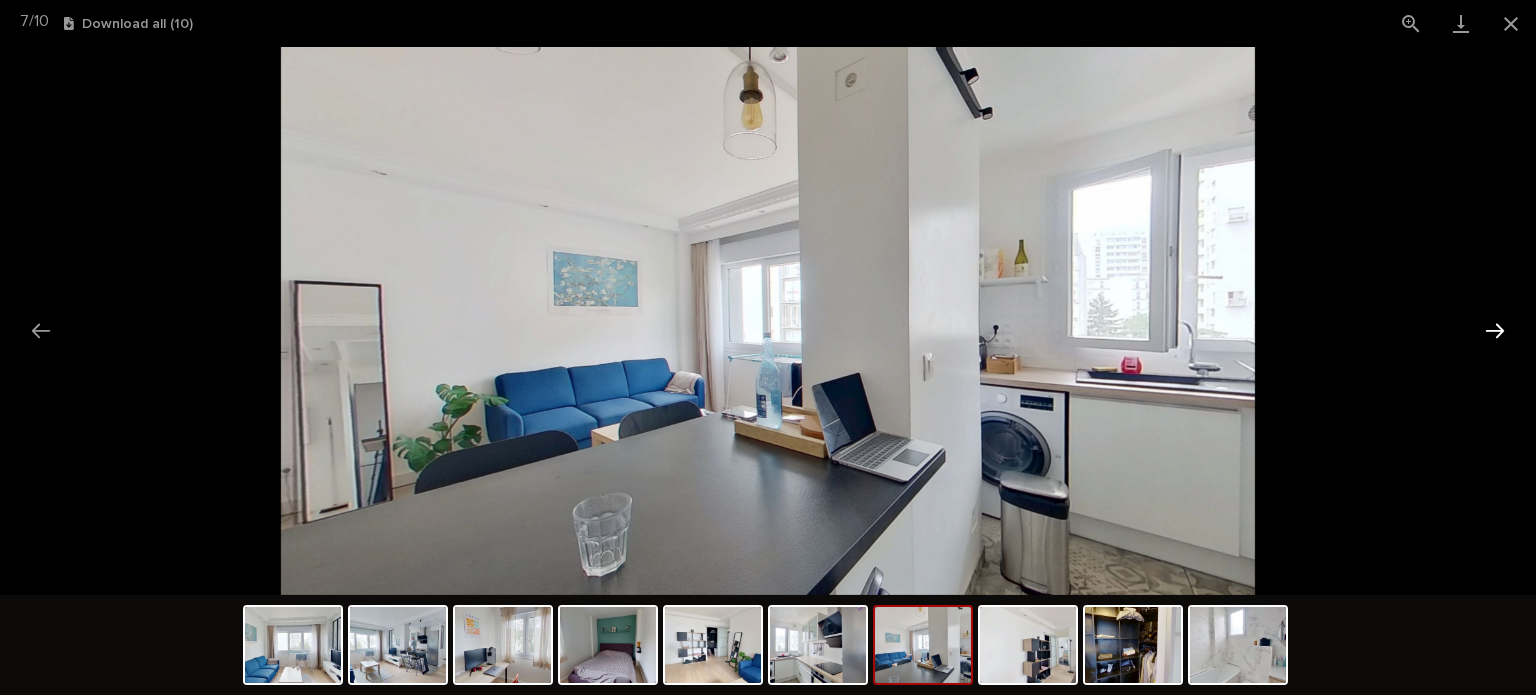 click at bounding box center [1495, 330] 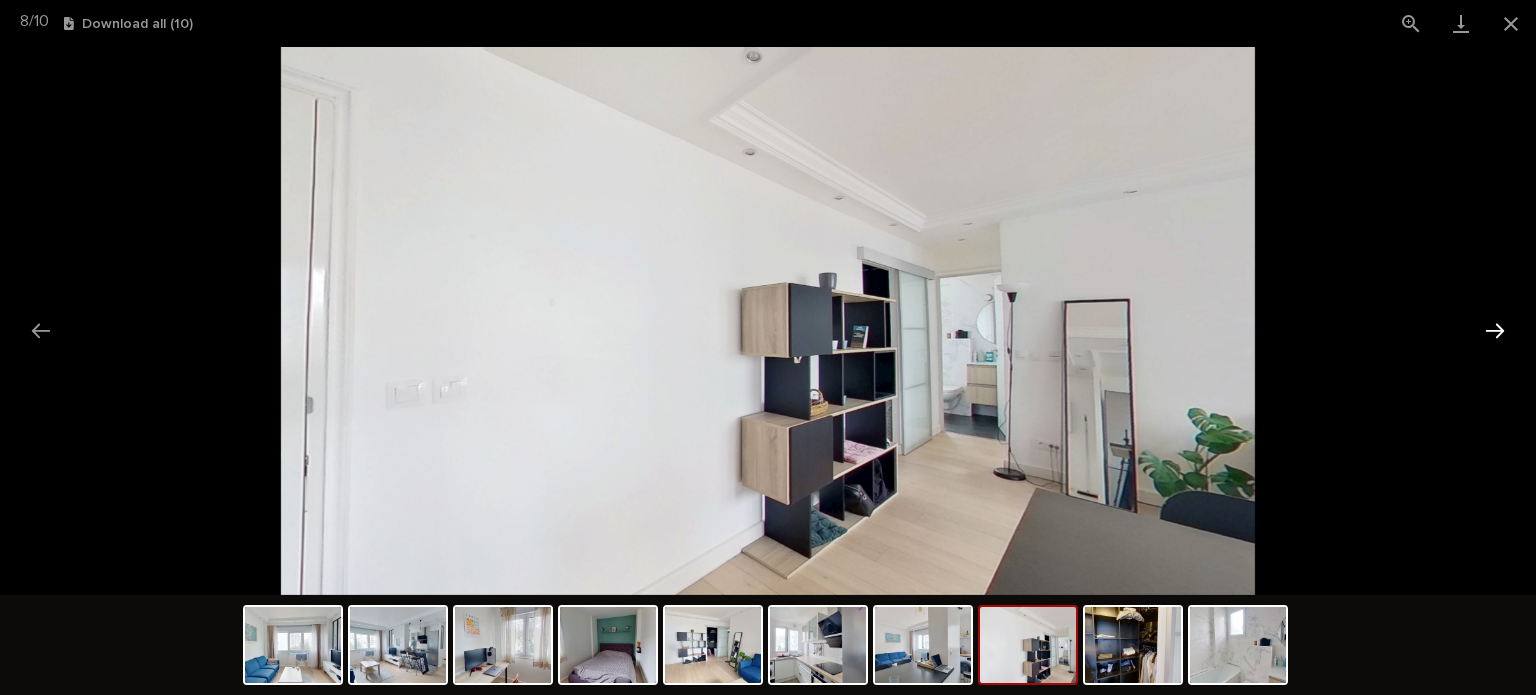 click at bounding box center (1495, 330) 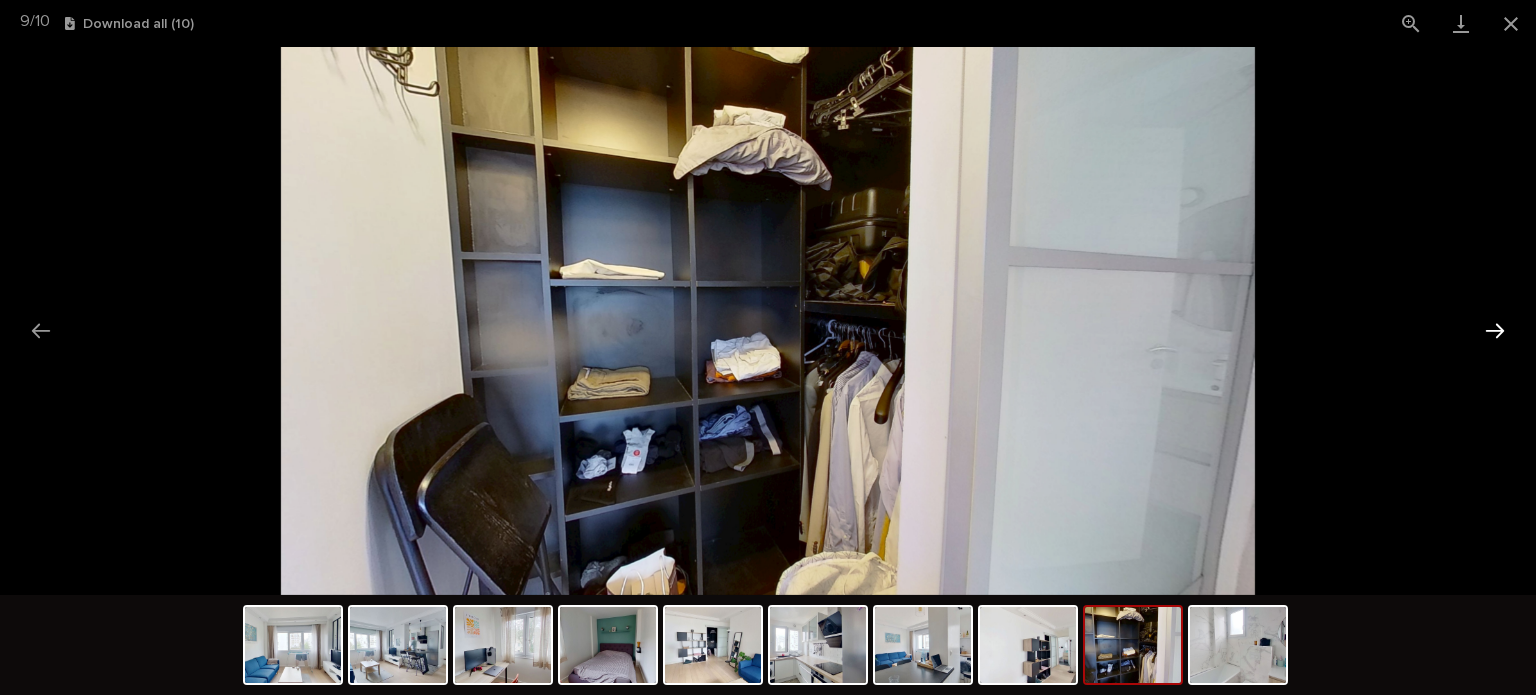 click at bounding box center [1495, 330] 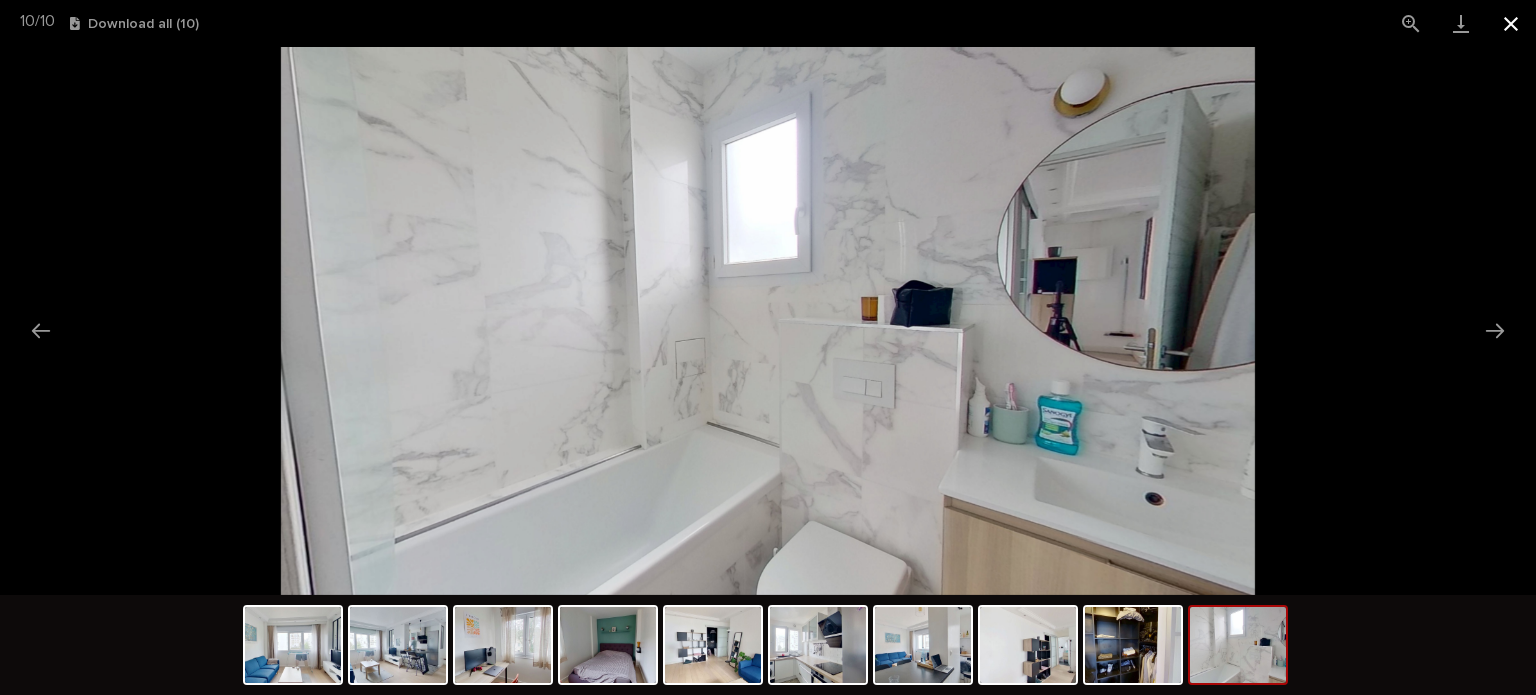 click at bounding box center [1511, 23] 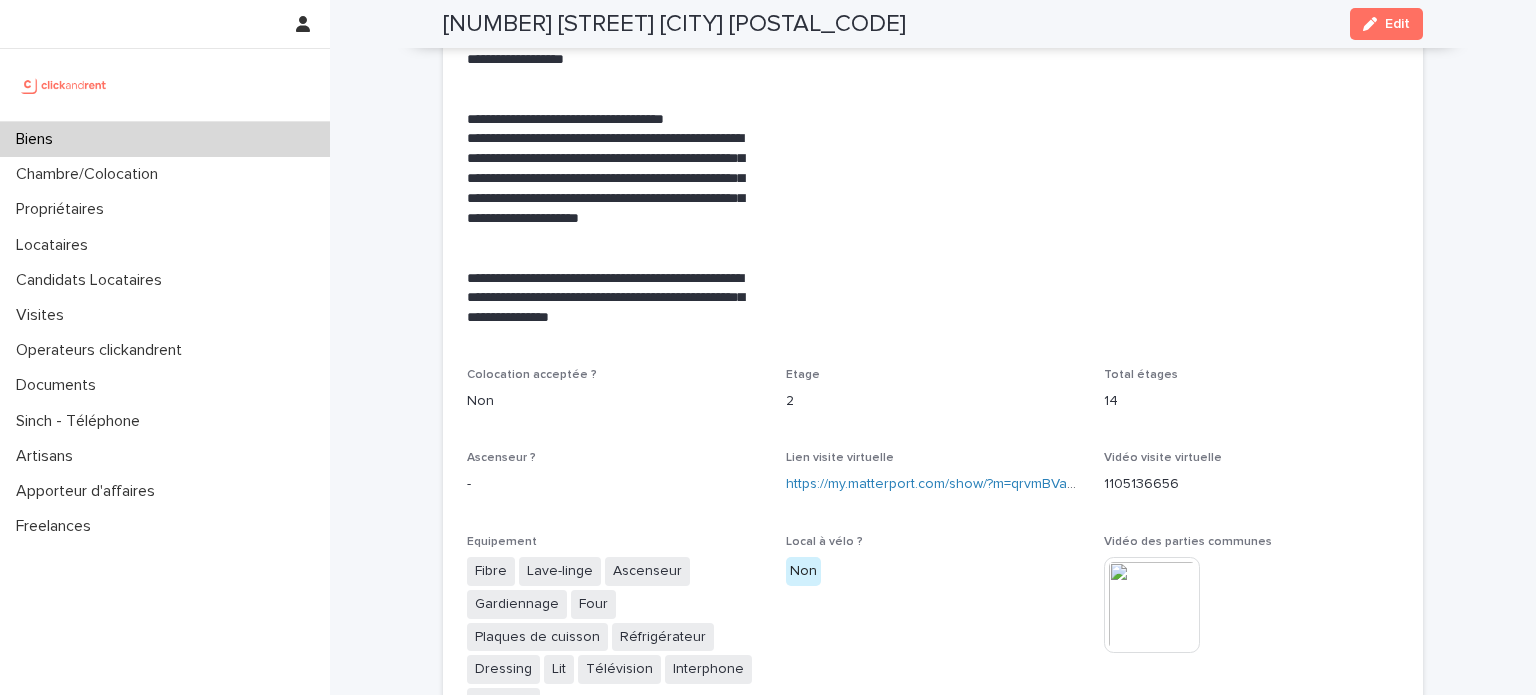 scroll, scrollTop: 3895, scrollLeft: 0, axis: vertical 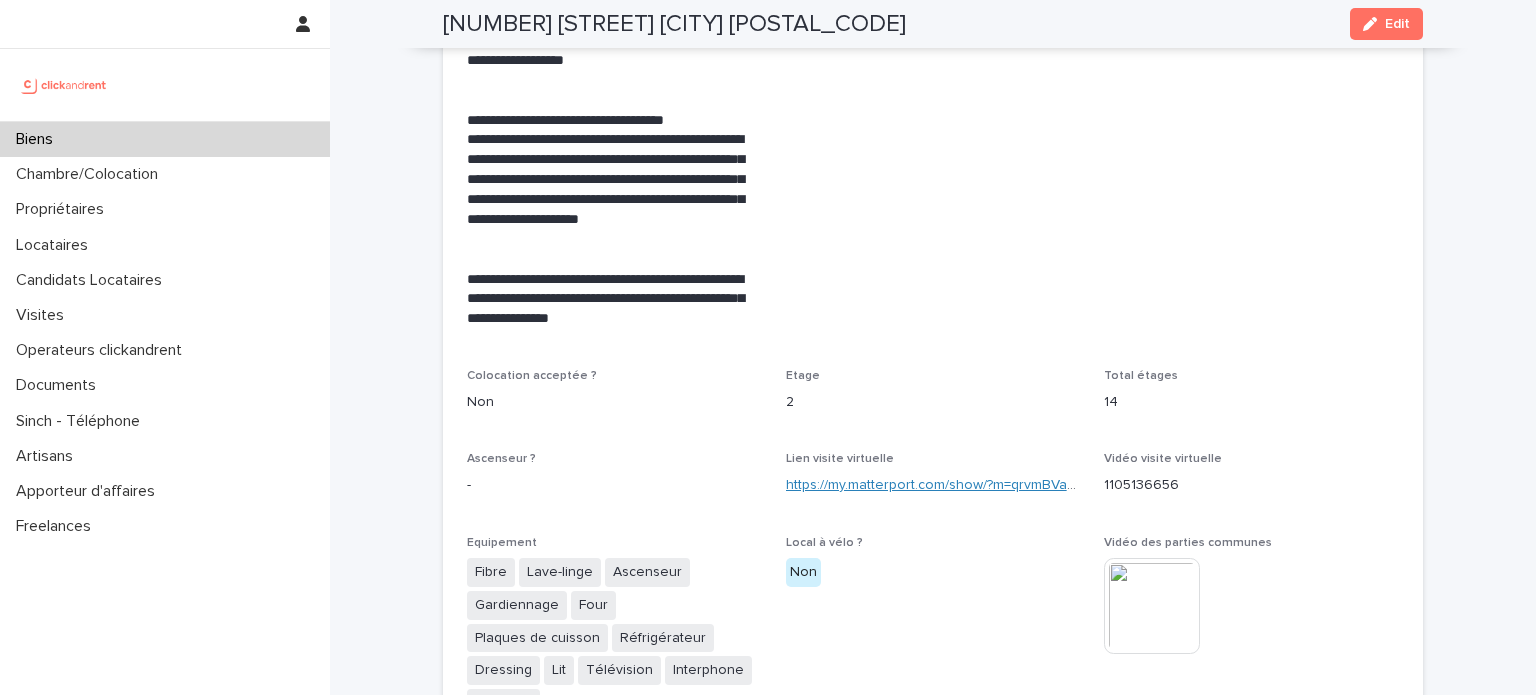 click on "https://my.matterport.com/show/?m=qrvmBVaFsmW" at bounding box center (944, 485) 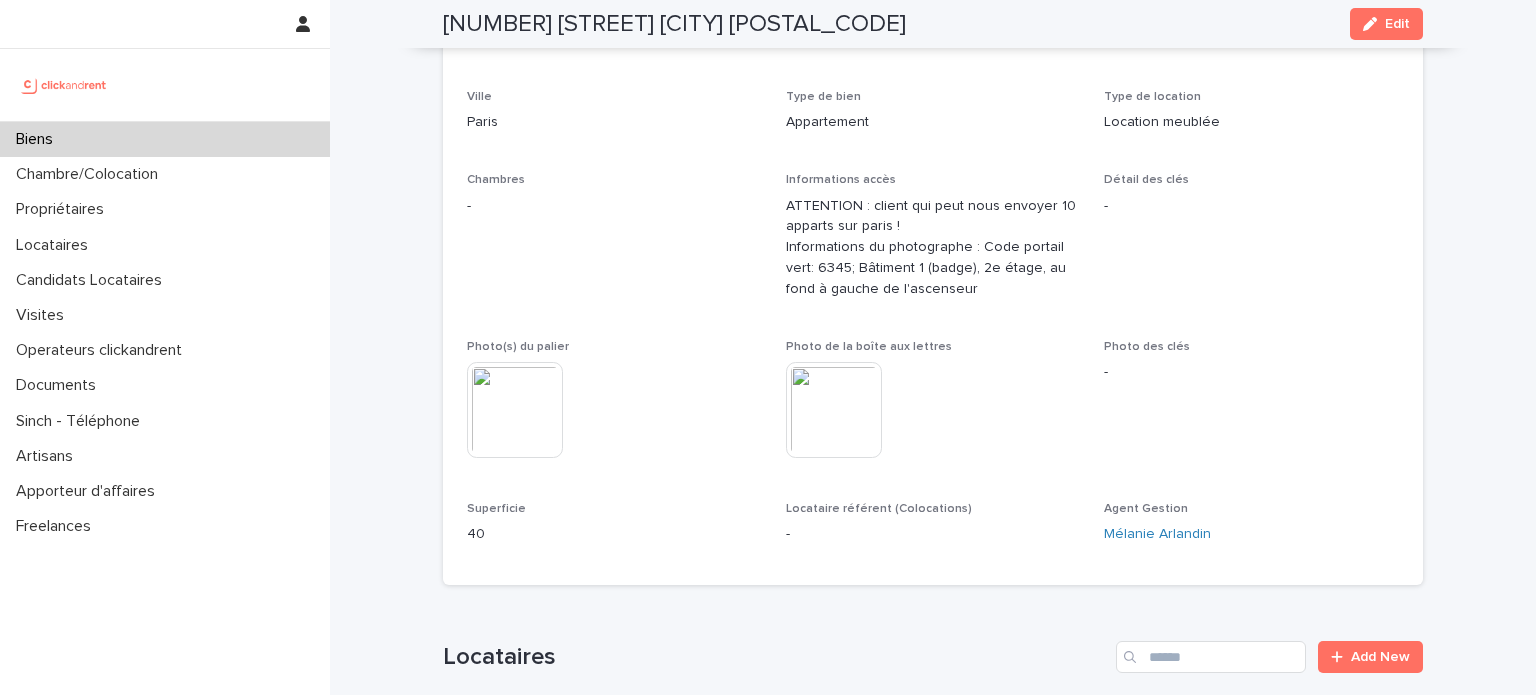 scroll, scrollTop: 287, scrollLeft: 0, axis: vertical 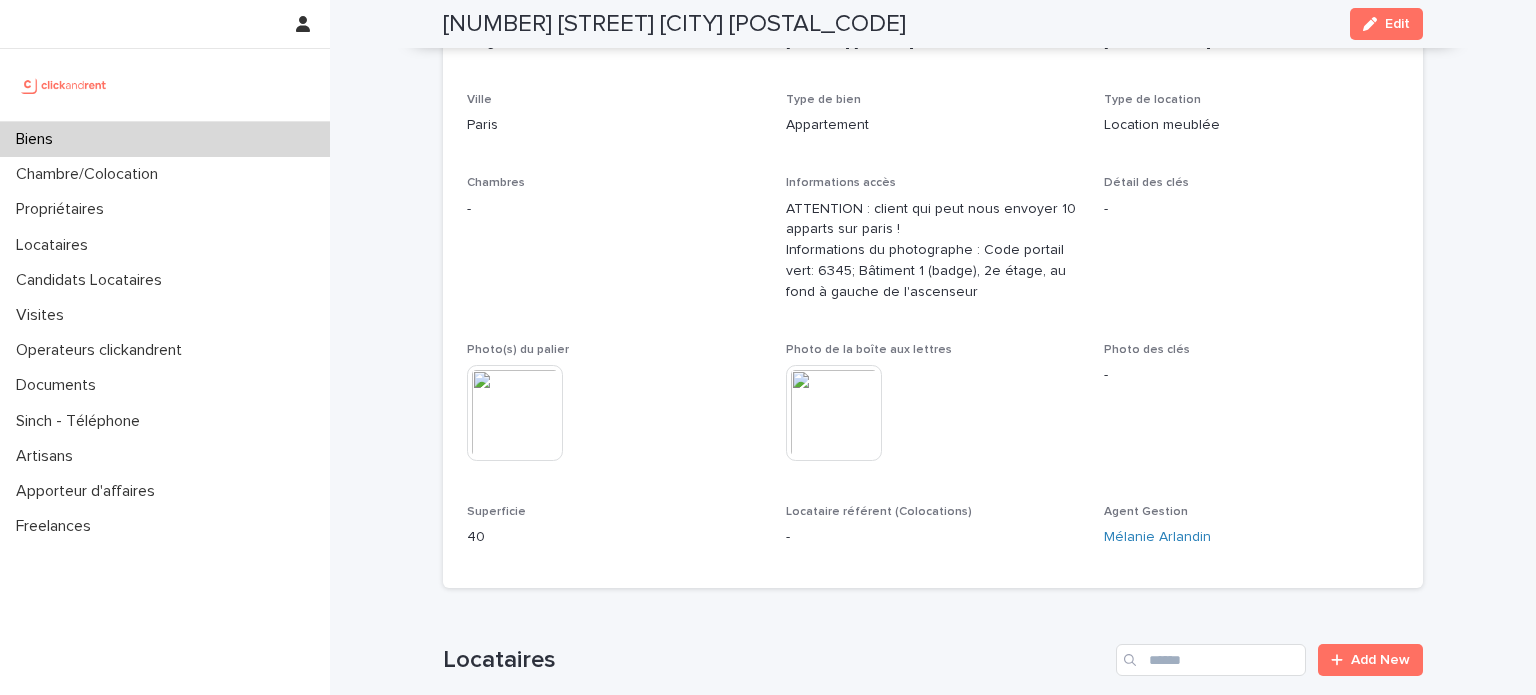 click on "Biens" at bounding box center (165, 139) 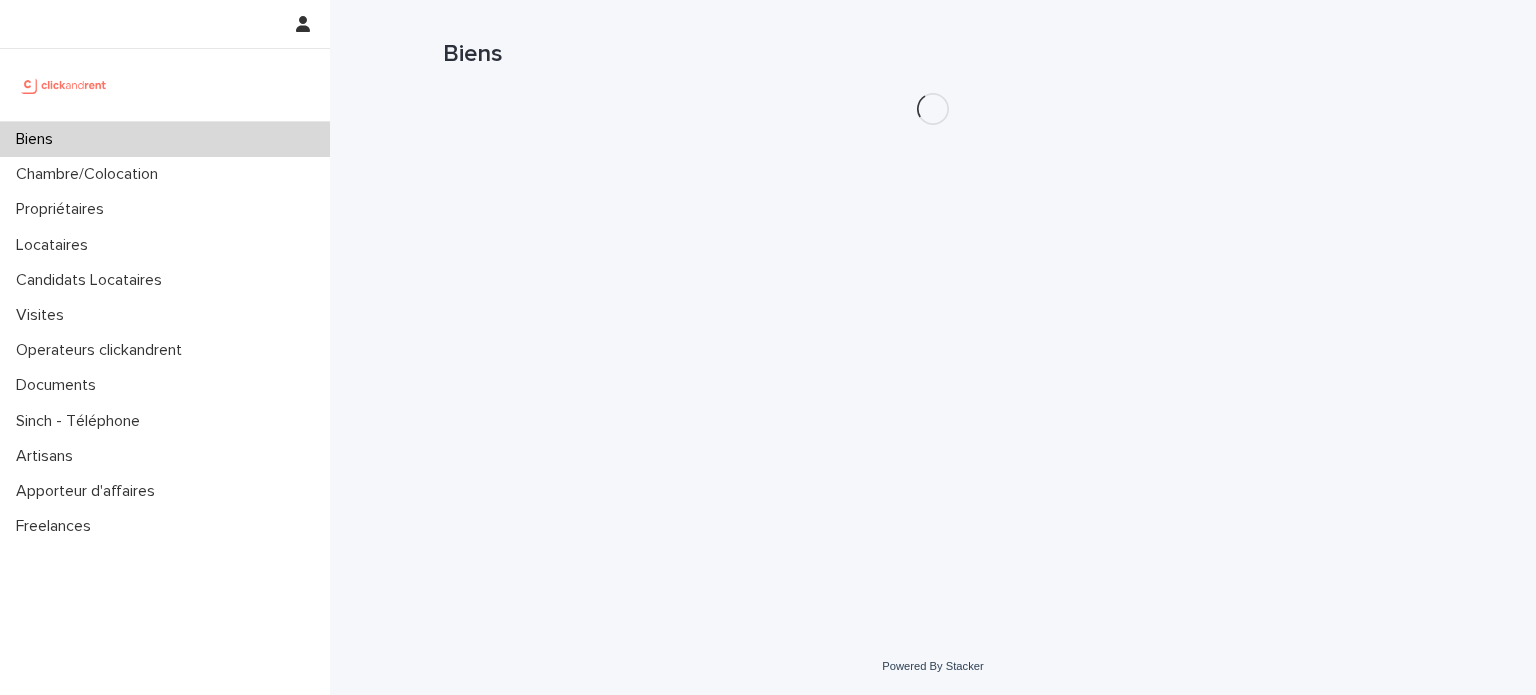 scroll, scrollTop: 0, scrollLeft: 0, axis: both 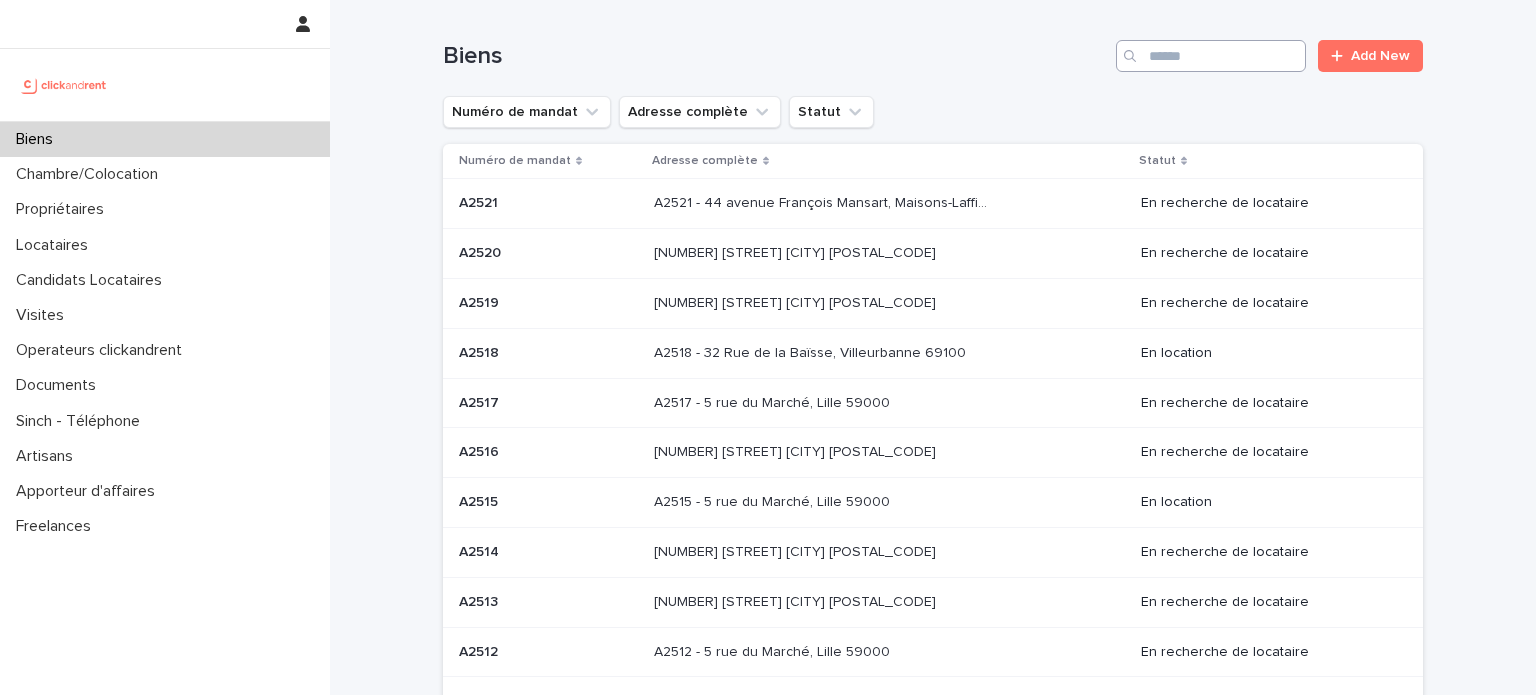 drag, startPoint x: 1184, startPoint y: 74, endPoint x: 1151, endPoint y: 52, distance: 39.661064 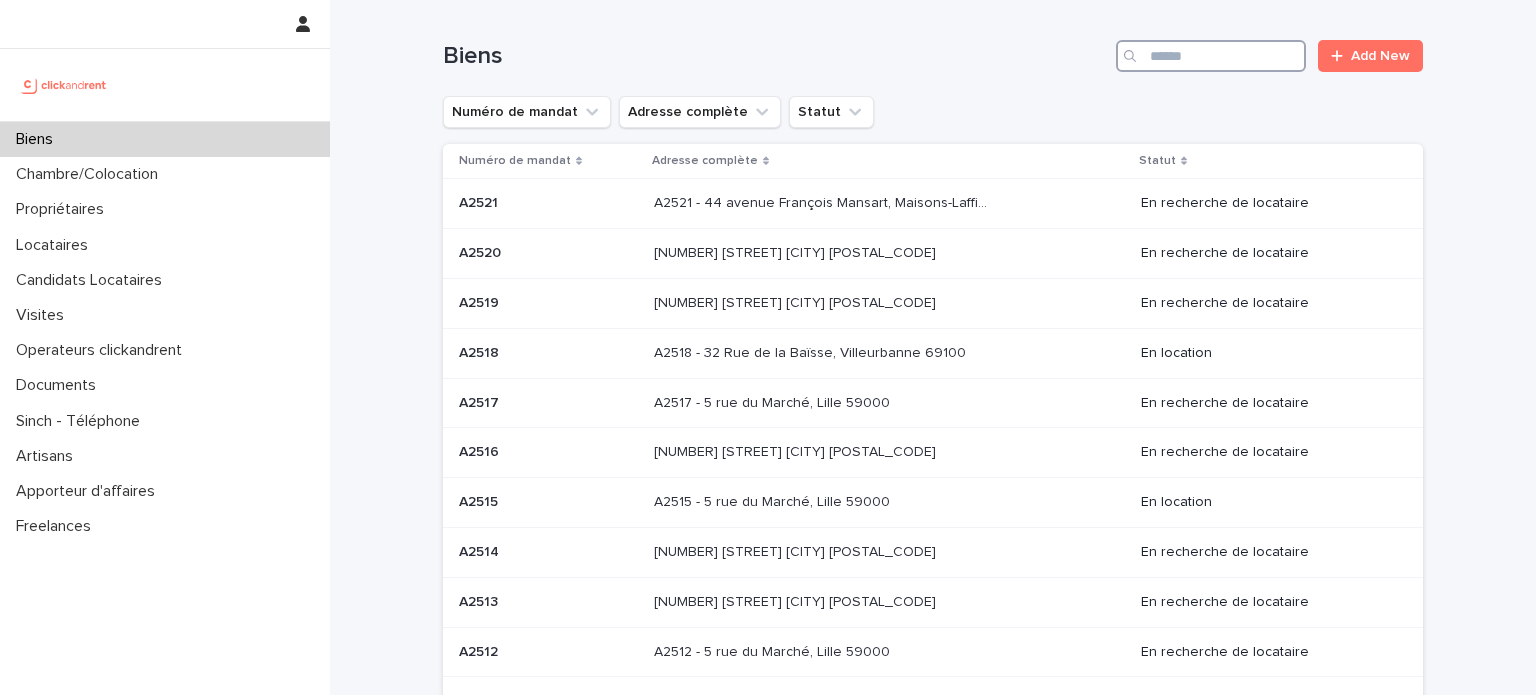 click at bounding box center [1211, 56] 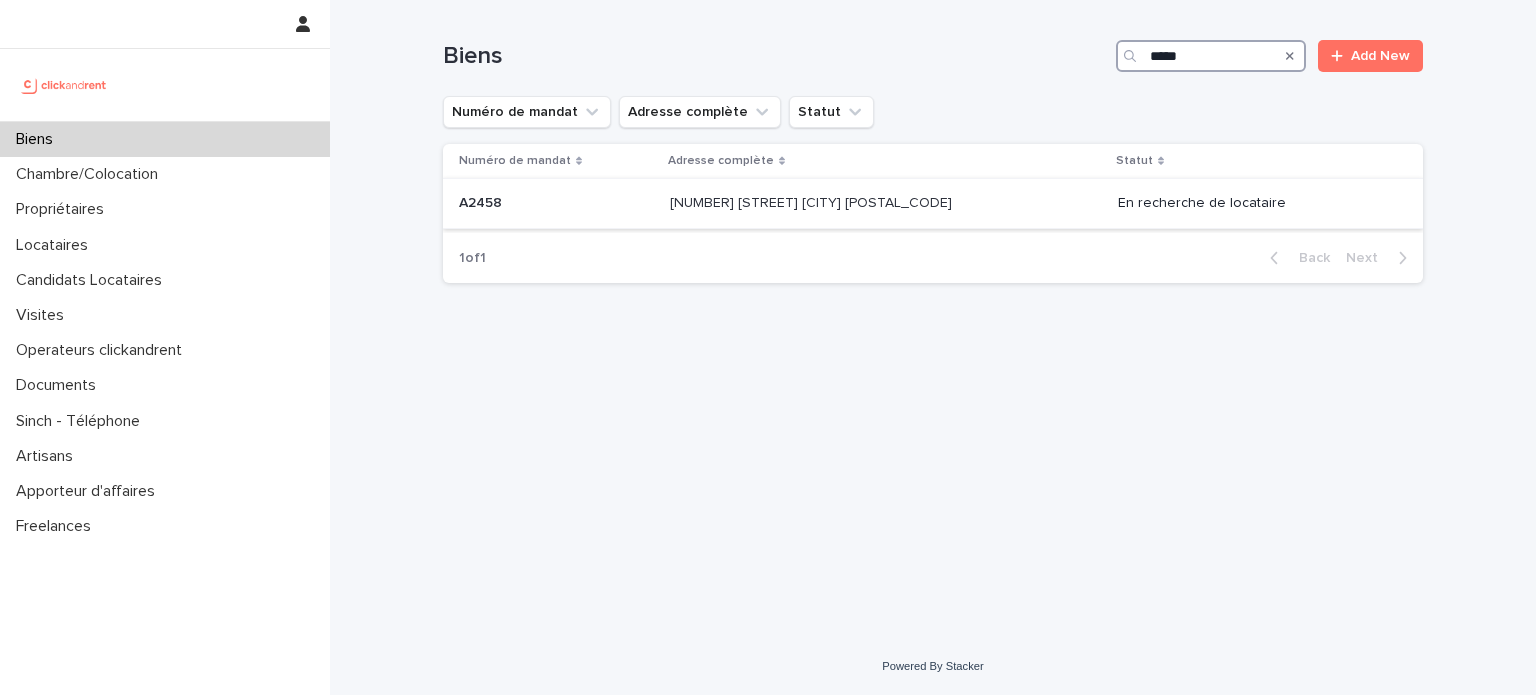 type on "*****" 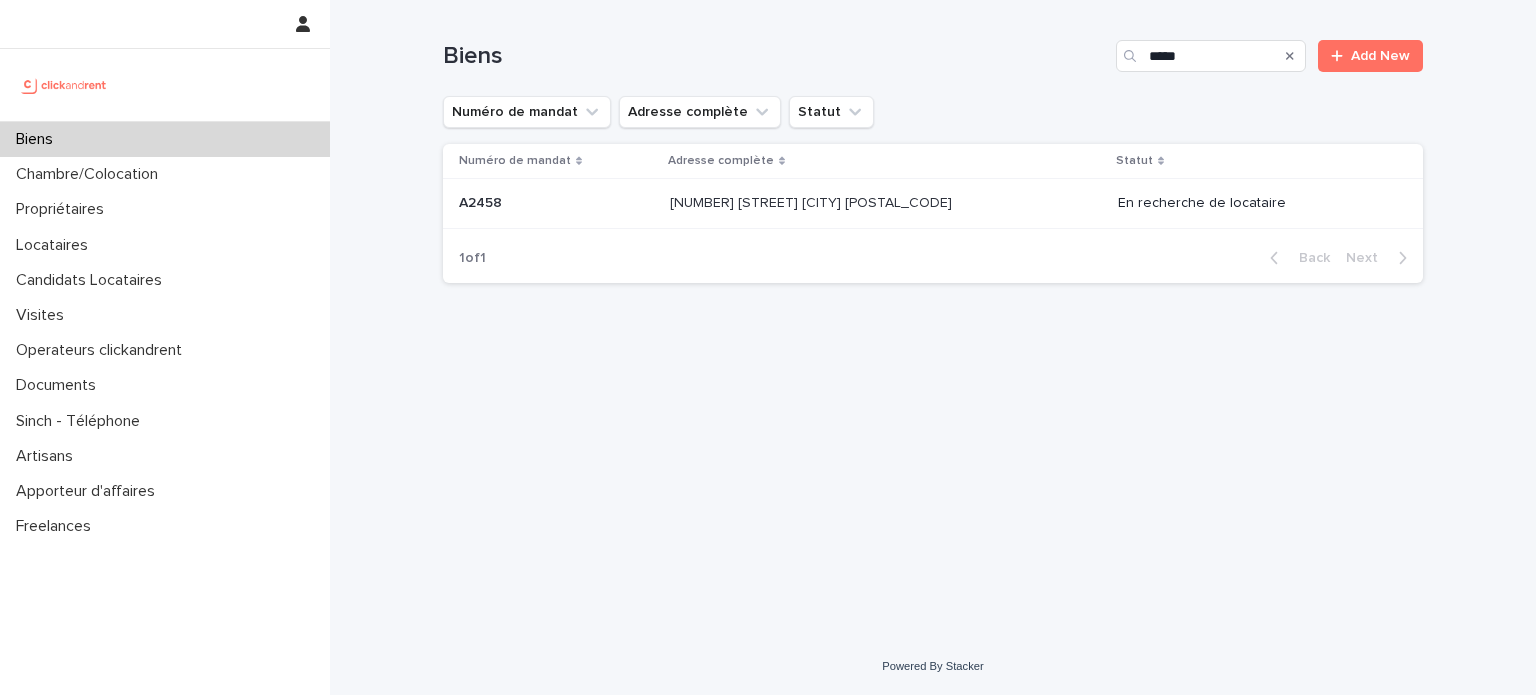 click on "A2458 - 133 avenue Henri Barbusse,  Le Blanc-Mesnil 93150 A2458 - 133 avenue Henri Barbusse,  Le Blanc-Mesnil 93150" at bounding box center [886, 204] 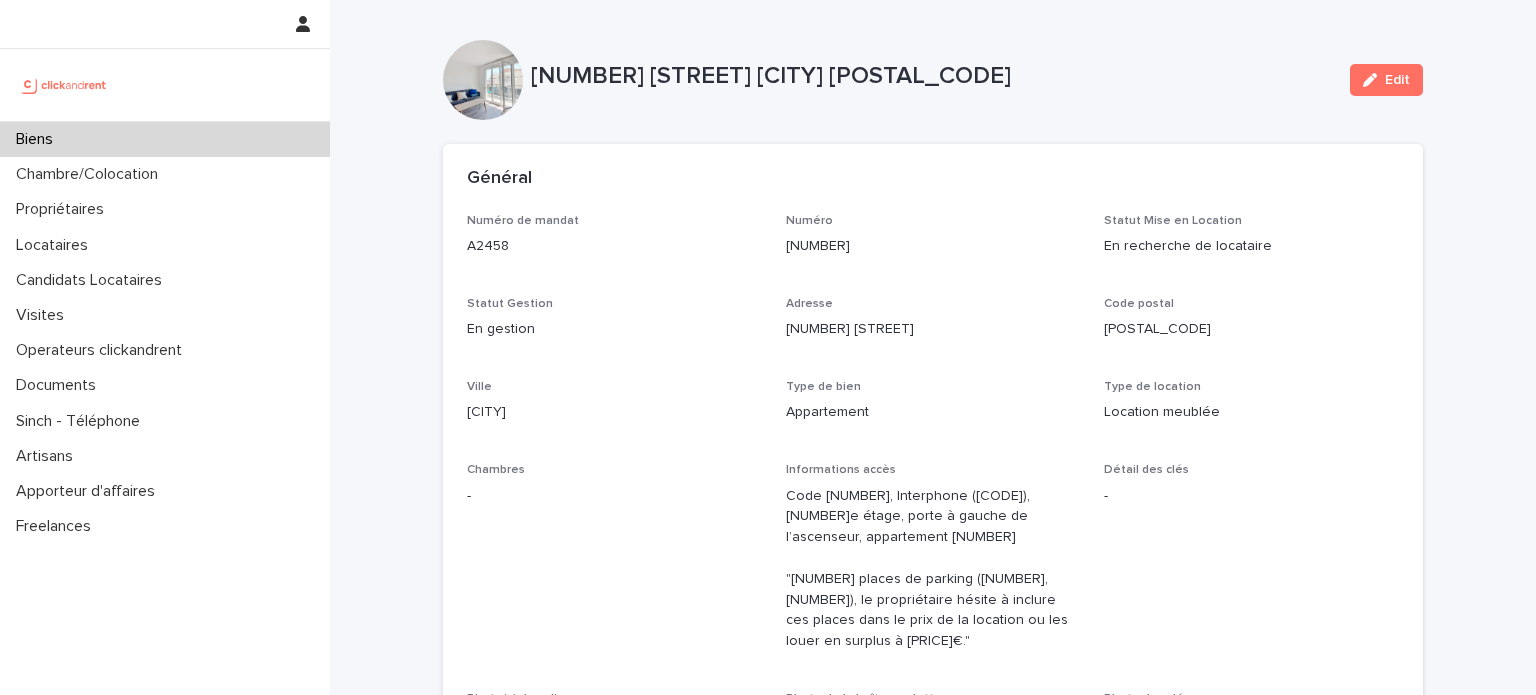 click on "Biens" at bounding box center (165, 139) 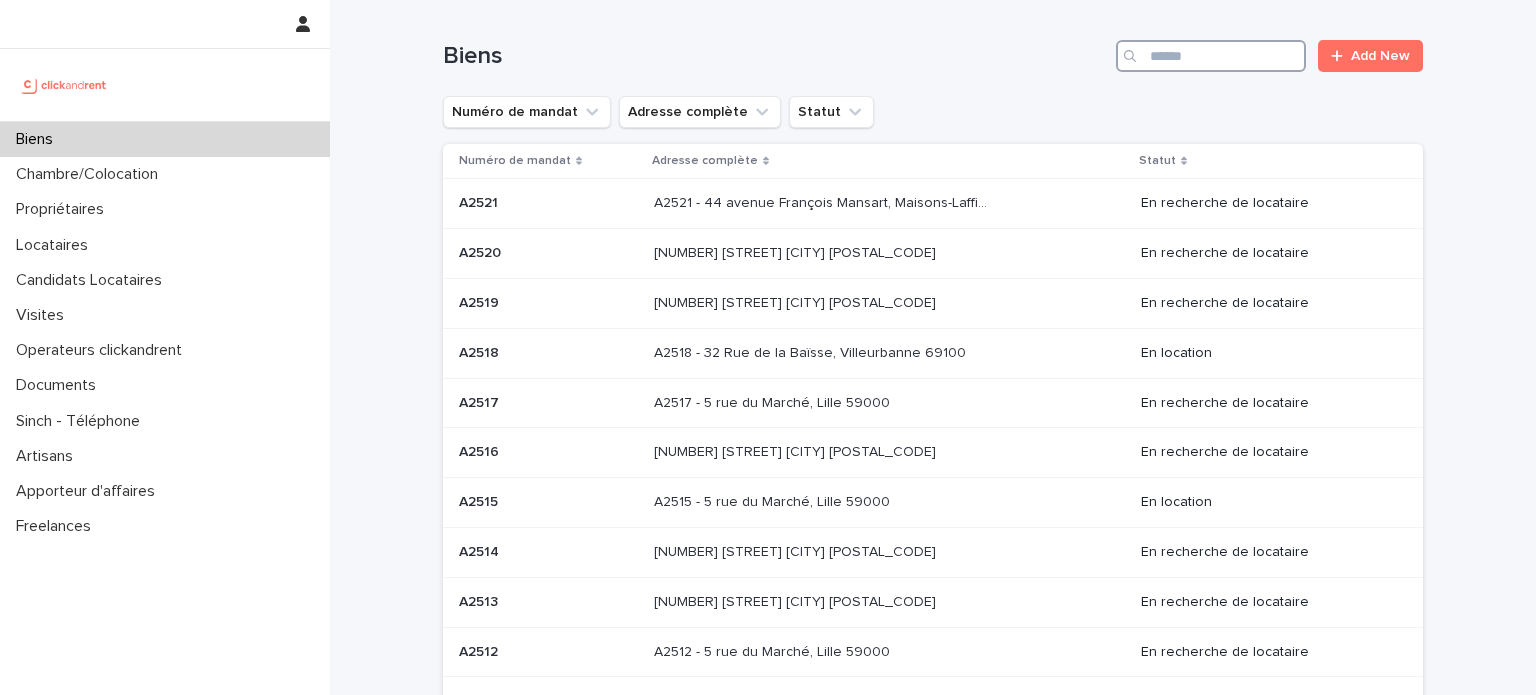 click at bounding box center (1211, 56) 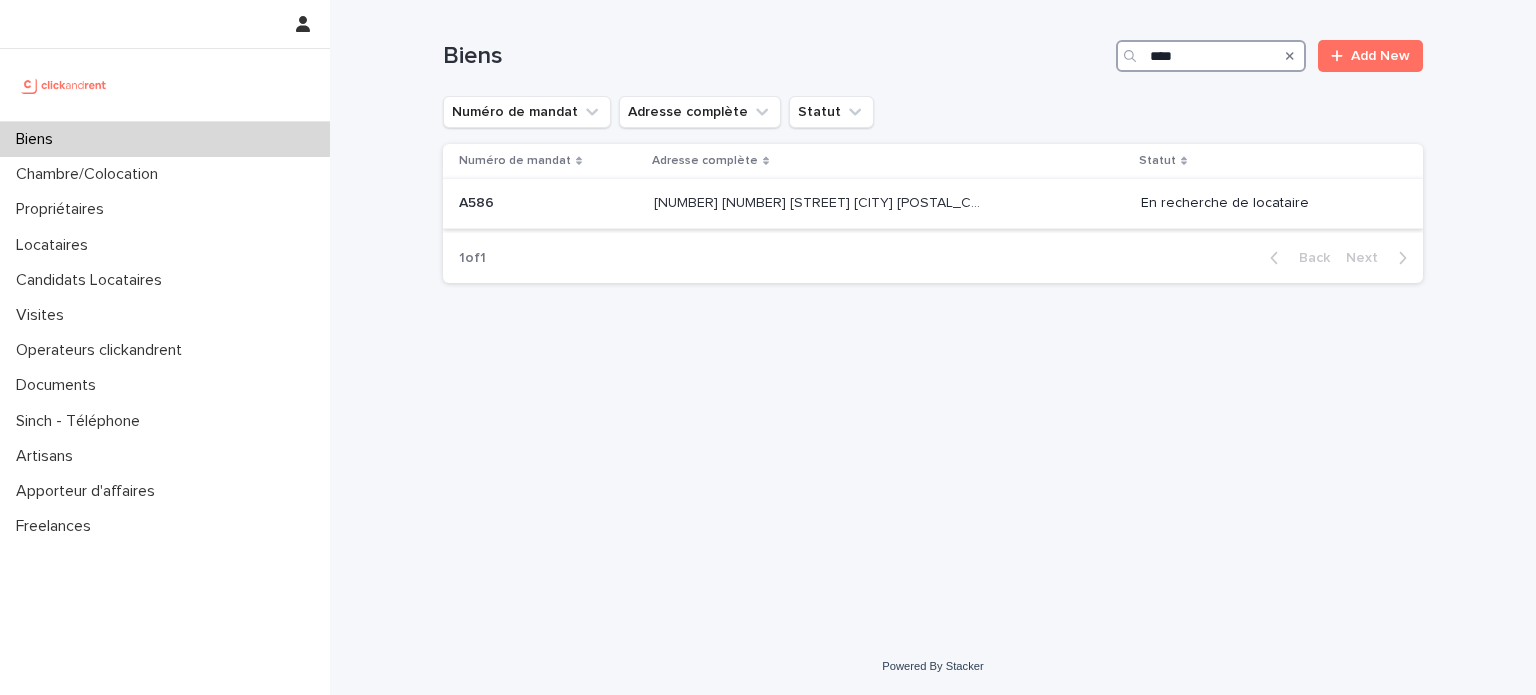 type on "****" 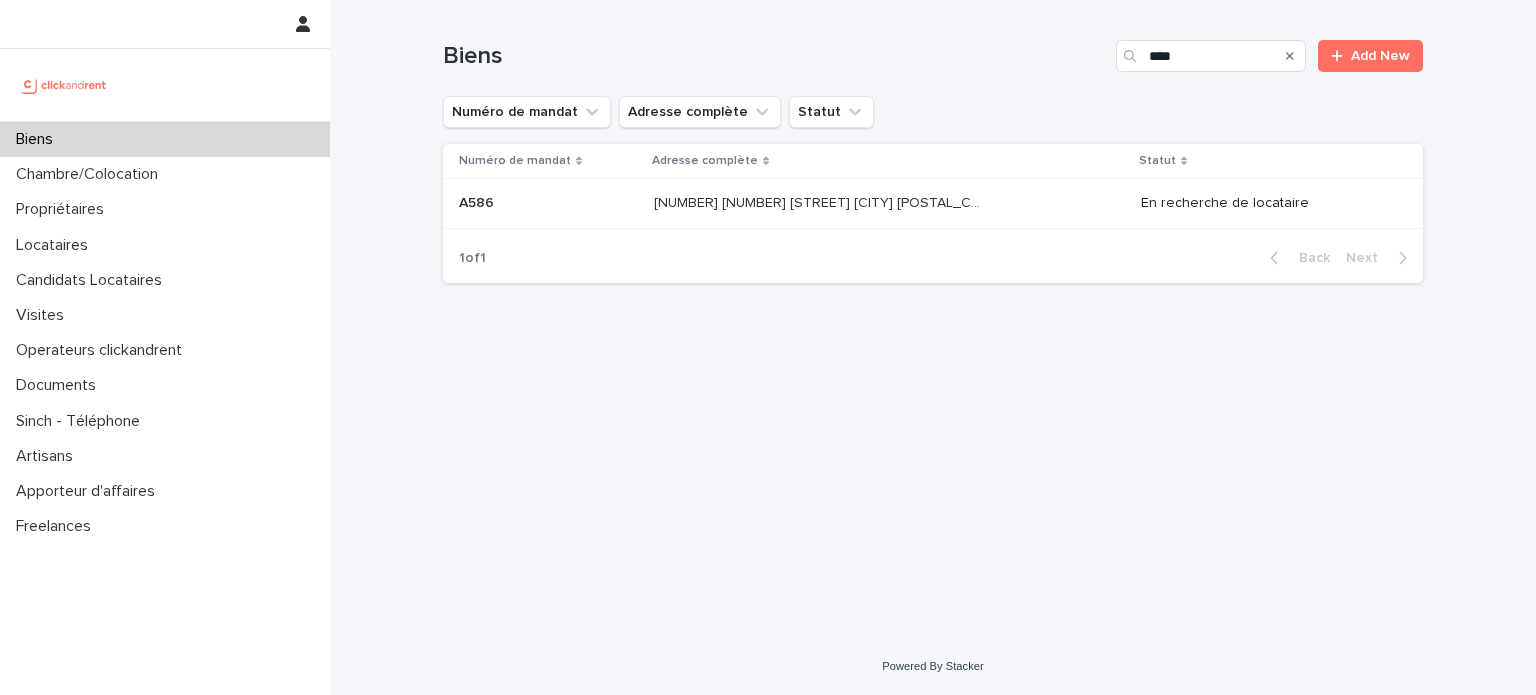 click on "A586 - 58 avenue Pierre Semard ,  Ivry-sur-Seine 94200 A586 - 58 avenue Pierre Semard ,  Ivry-sur-Seine 94200" at bounding box center [889, 203] 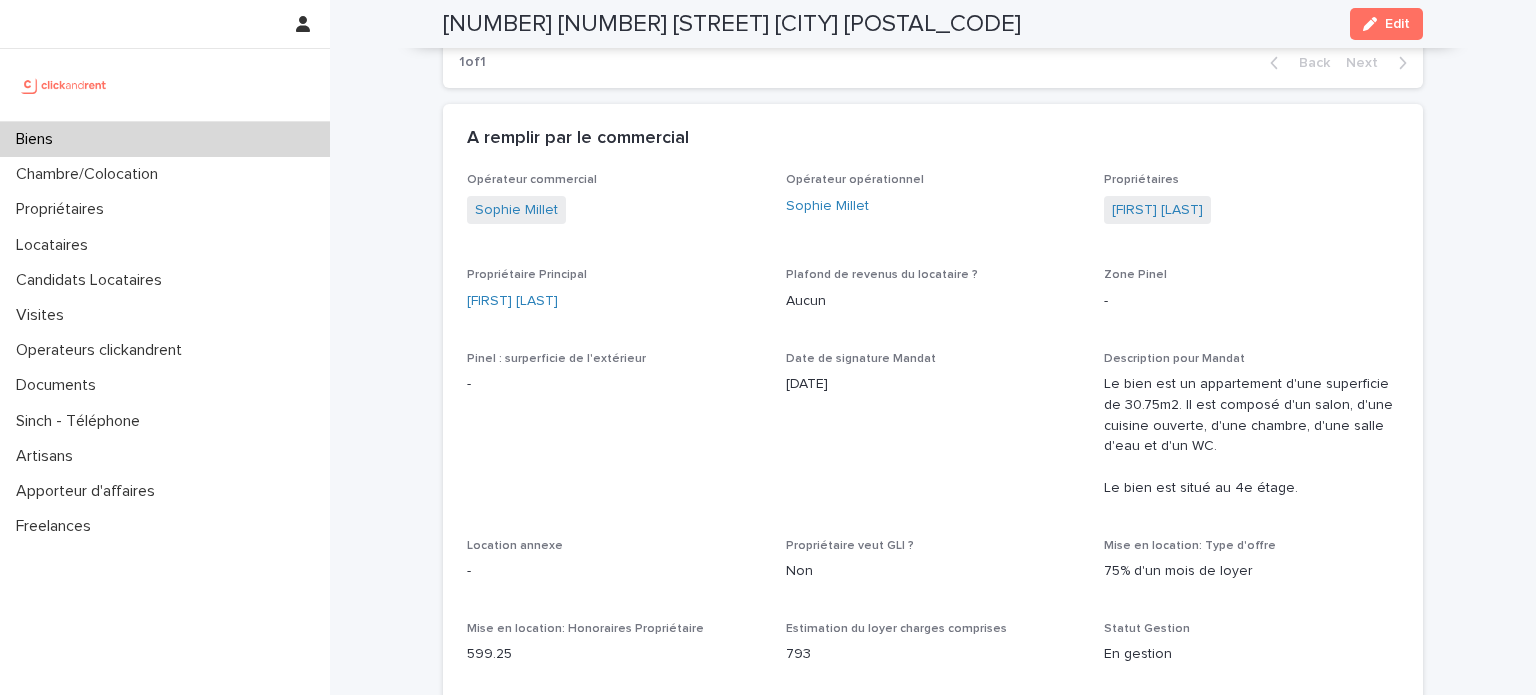 scroll, scrollTop: 1511, scrollLeft: 0, axis: vertical 